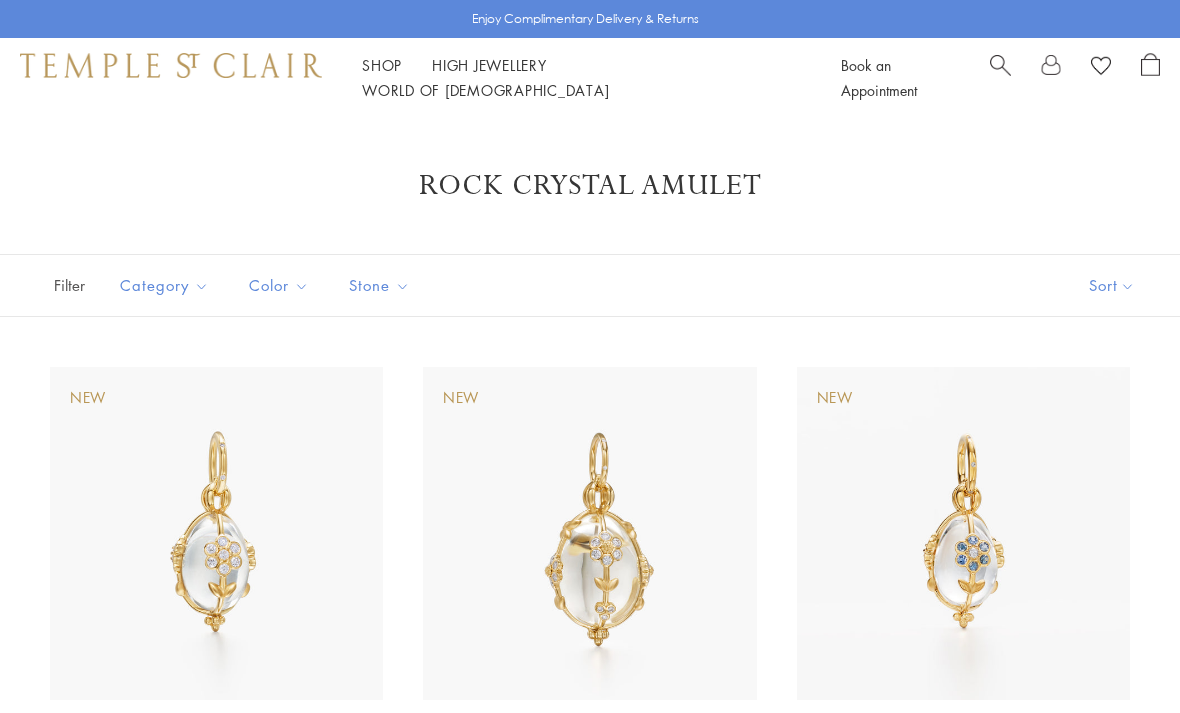 scroll, scrollTop: 0, scrollLeft: 0, axis: both 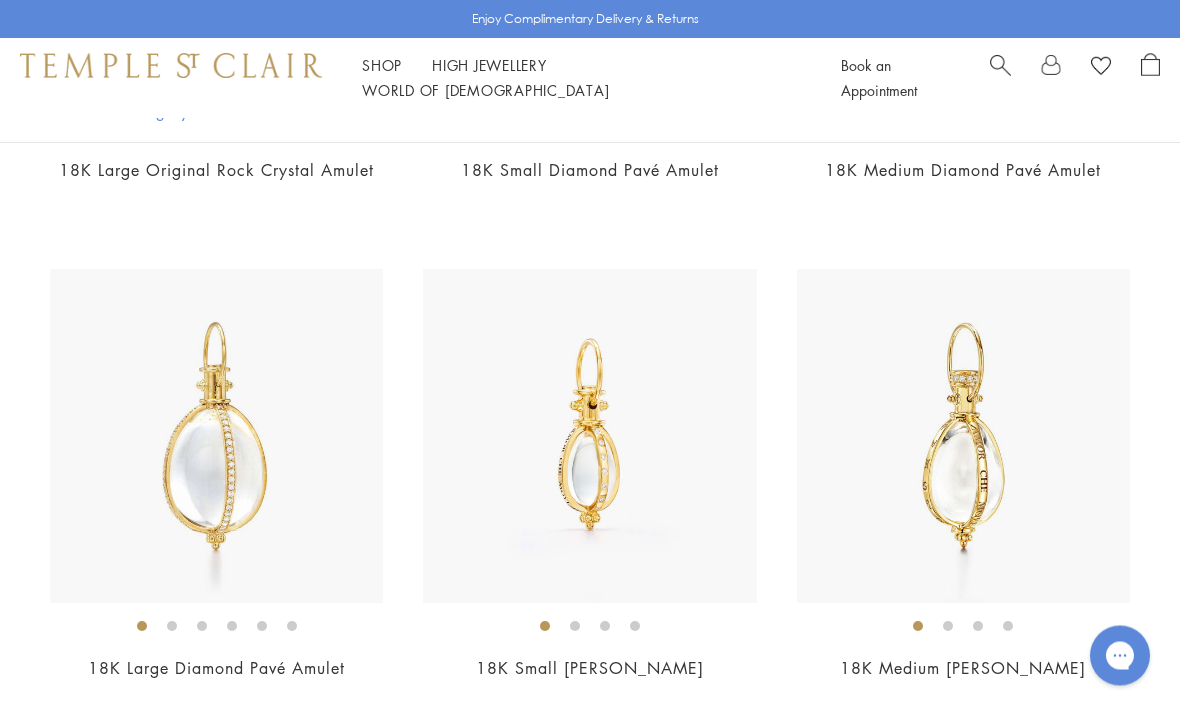 click at bounding box center [963, 436] 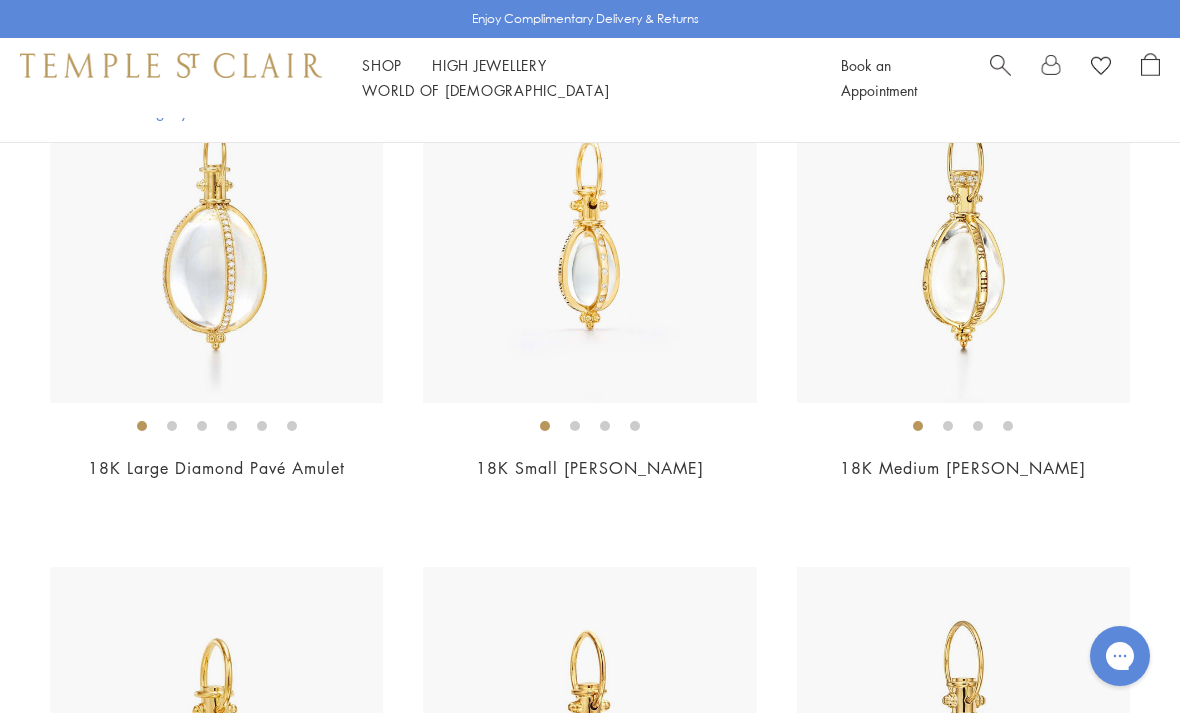 scroll, scrollTop: 6296, scrollLeft: 0, axis: vertical 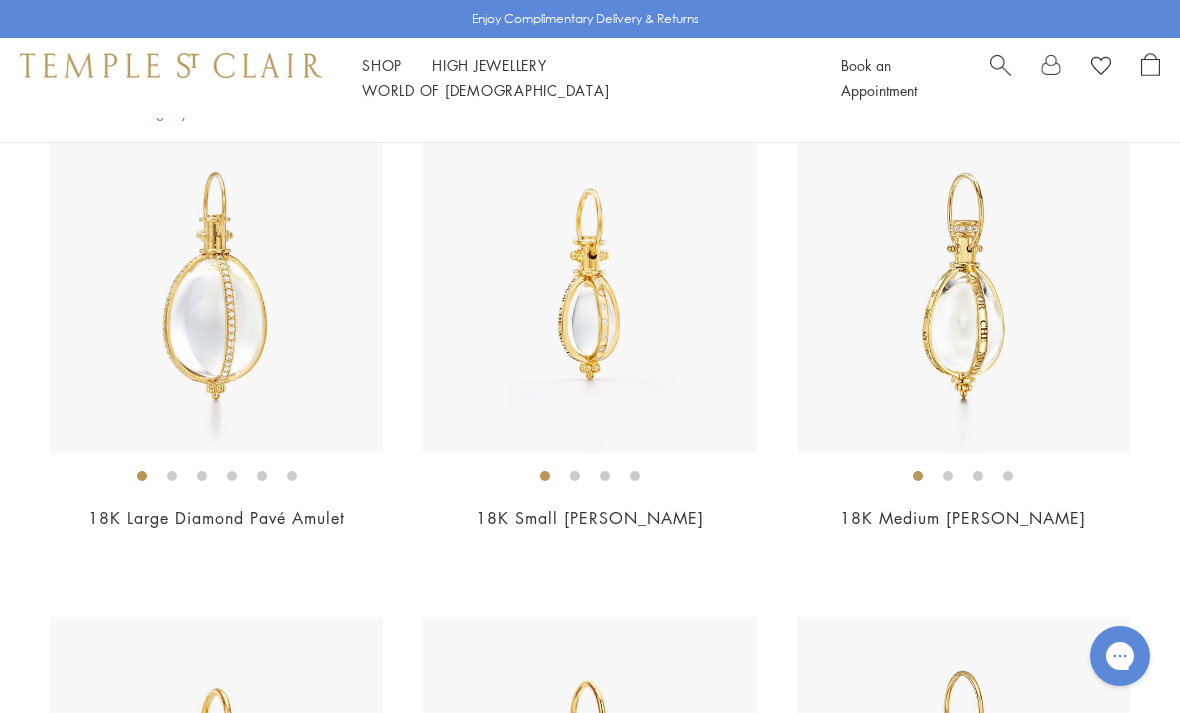 click at bounding box center [963, 285] 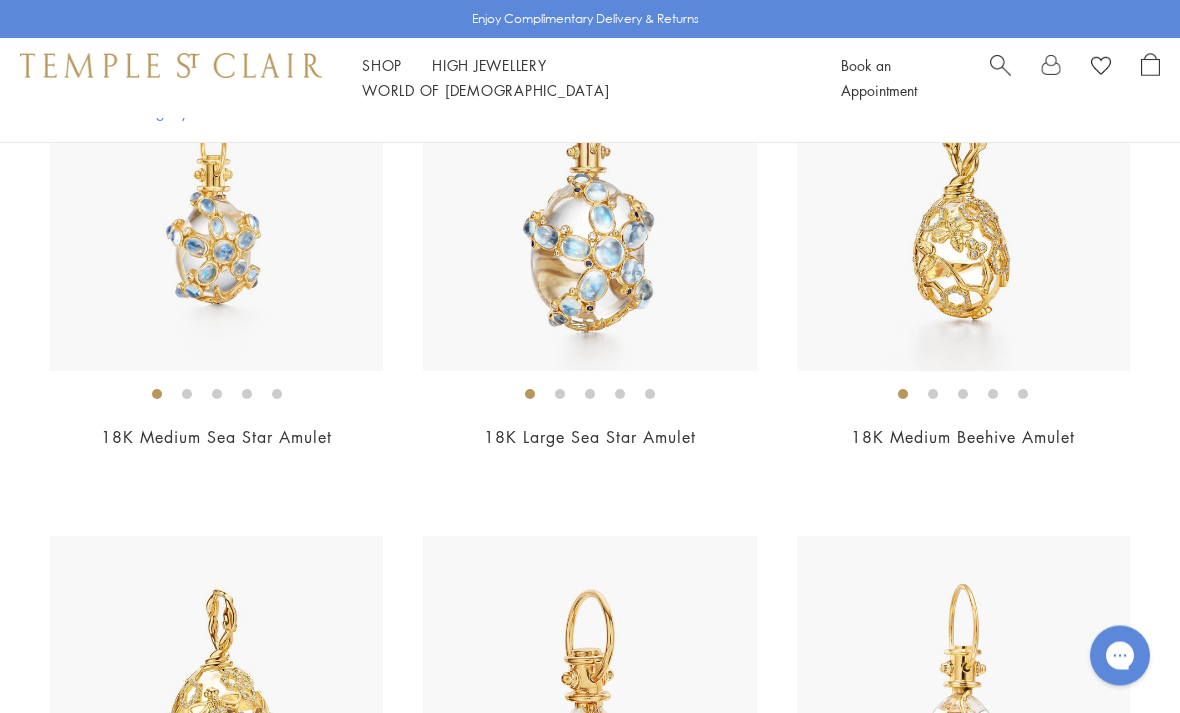 scroll, scrollTop: 9867, scrollLeft: 0, axis: vertical 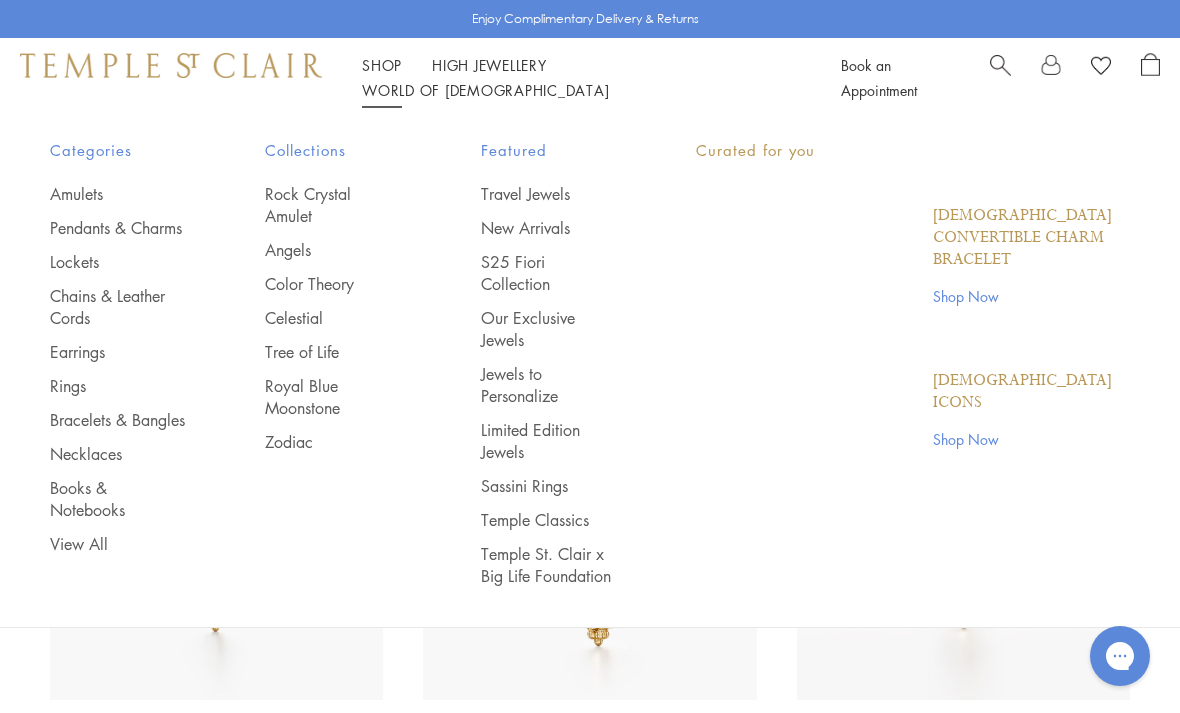 click on "Shop Shop" at bounding box center [382, 65] 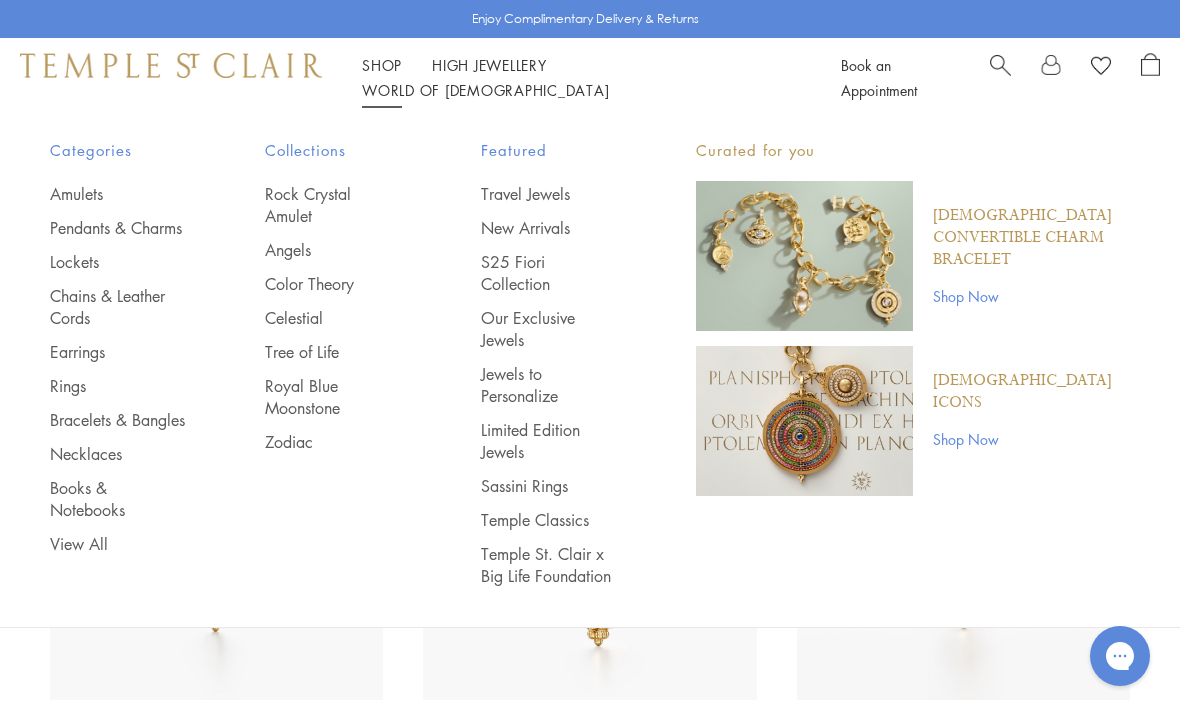 click on "Pendants & Charms" at bounding box center [117, 228] 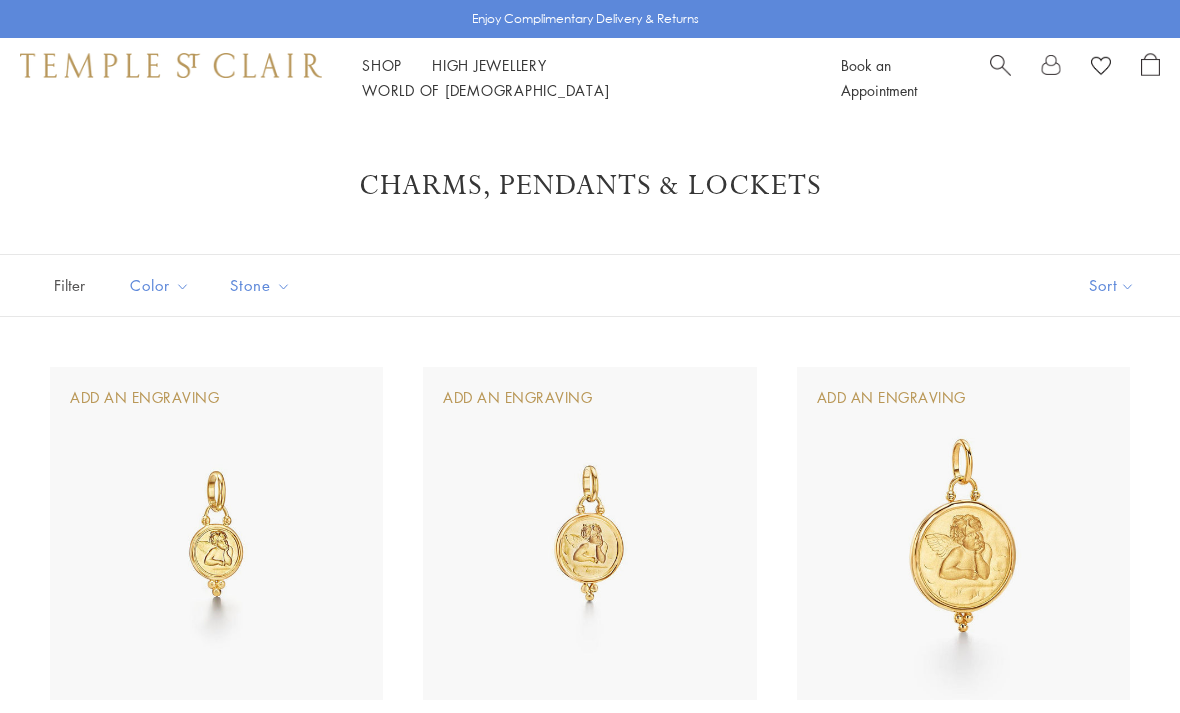 scroll, scrollTop: 0, scrollLeft: 0, axis: both 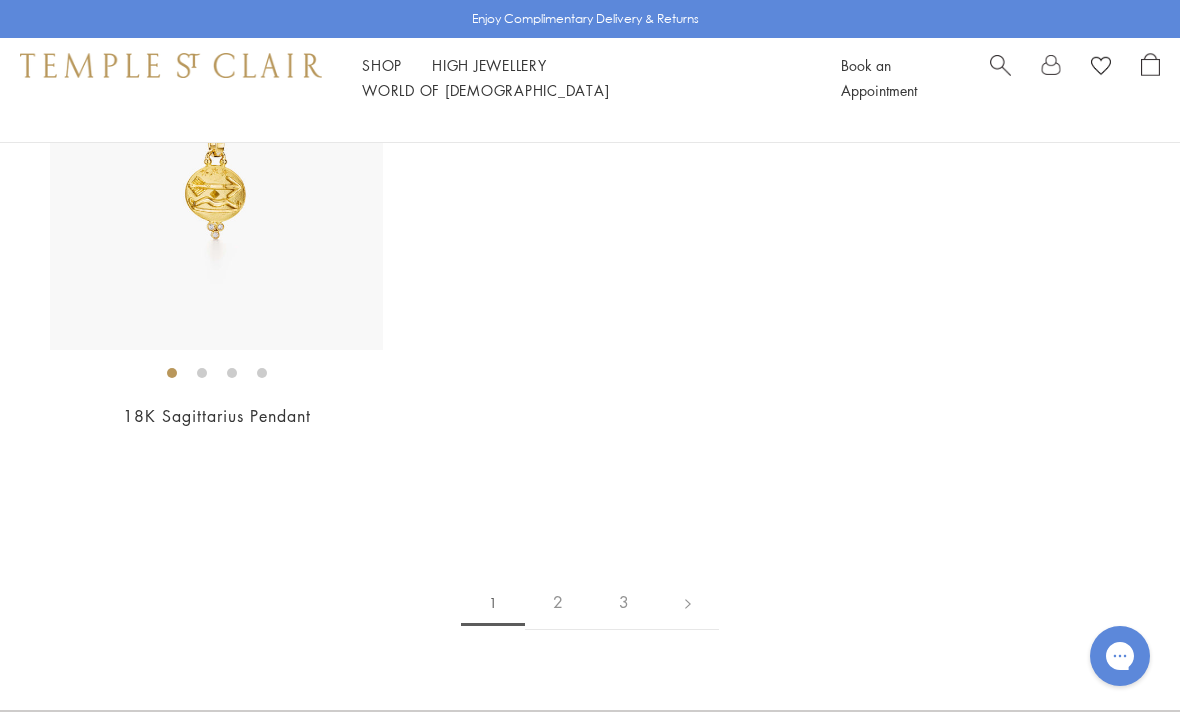 click on "2" at bounding box center (558, 602) 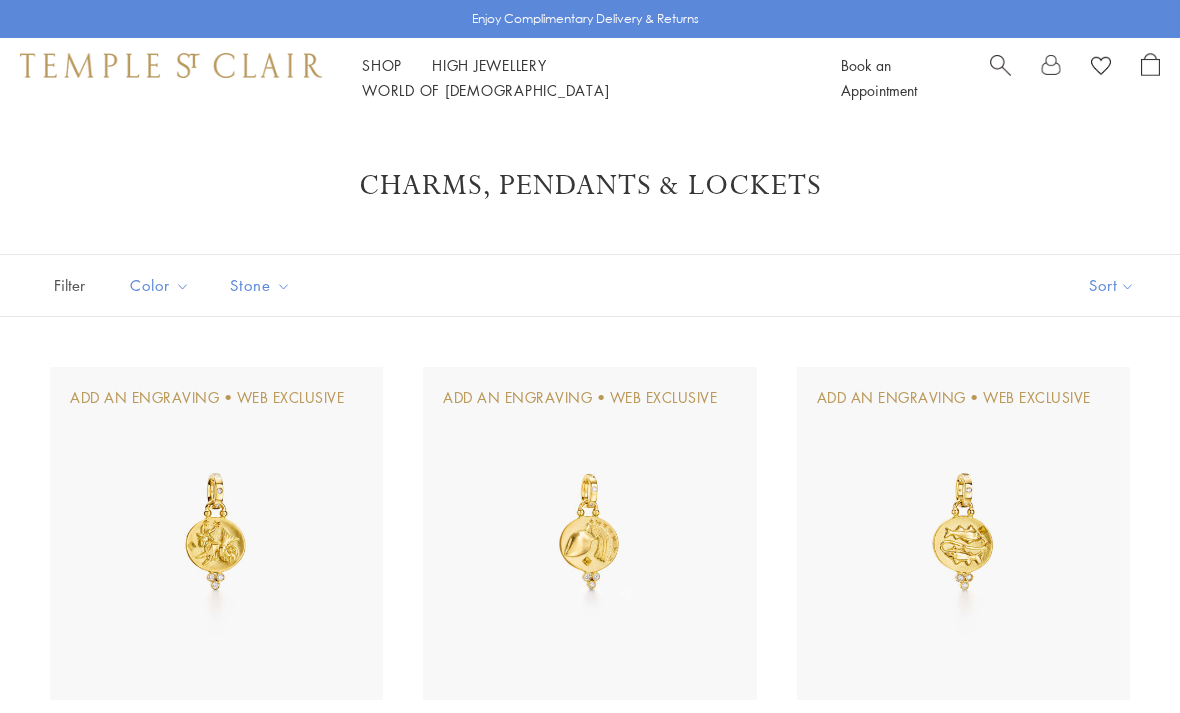 scroll, scrollTop: 0, scrollLeft: 0, axis: both 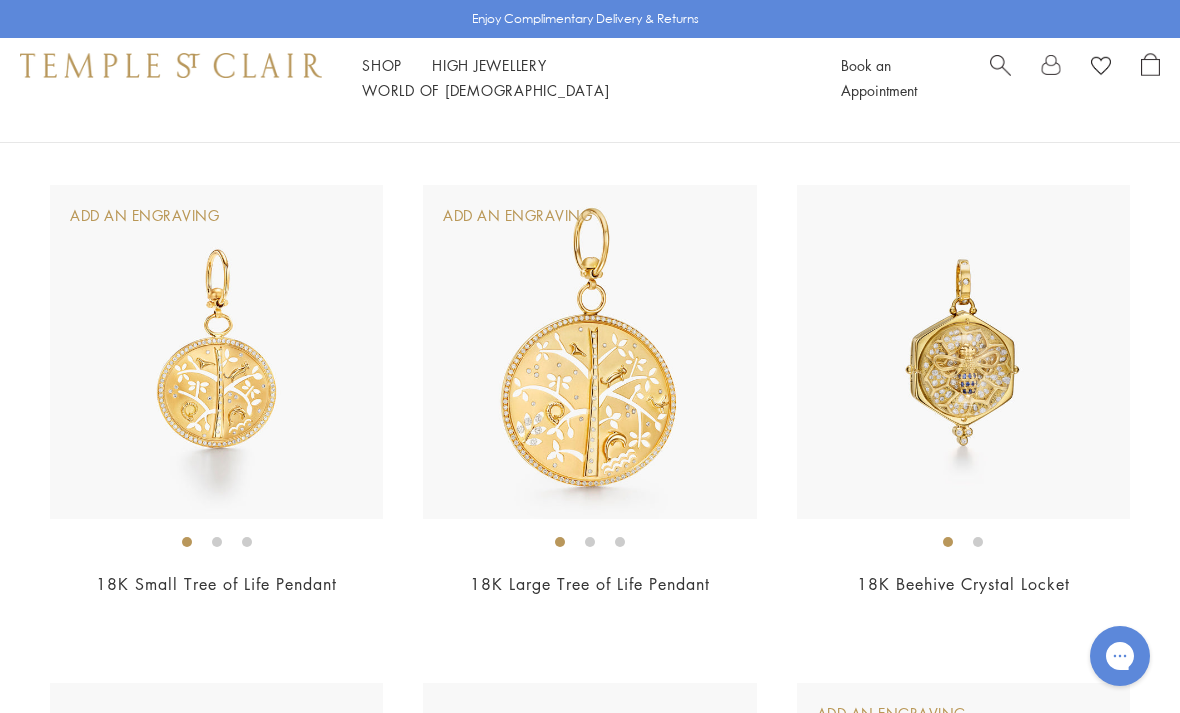 click at bounding box center (216, 351) 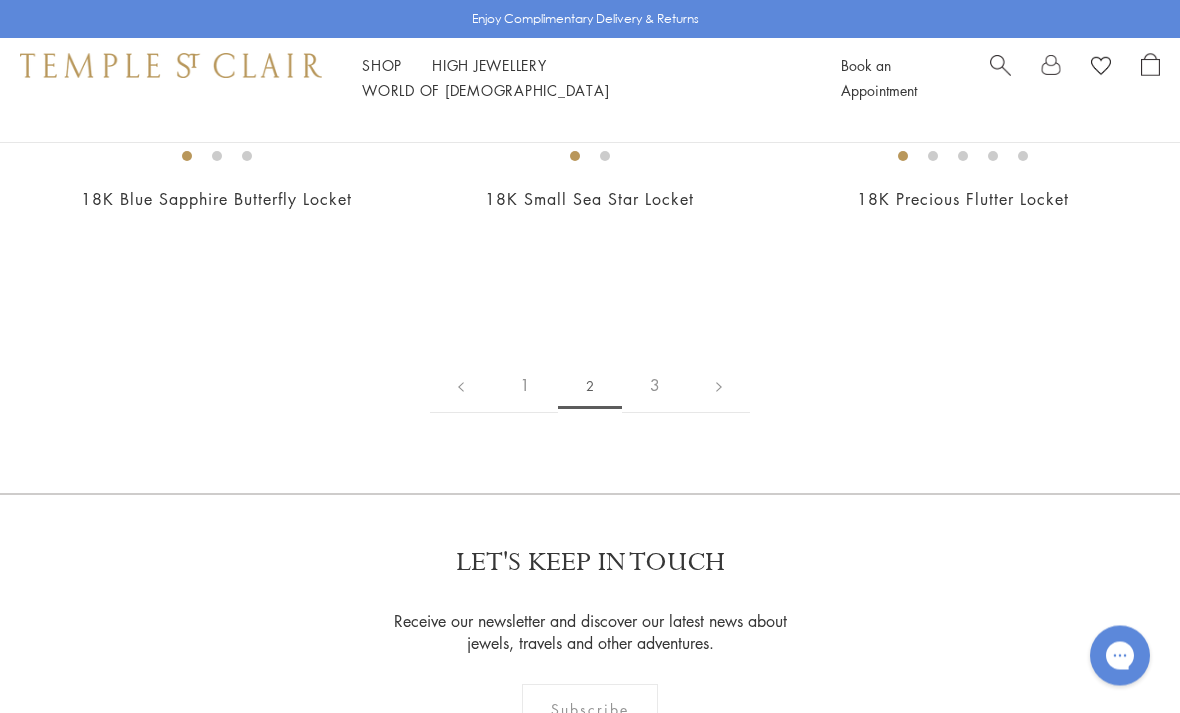 scroll, scrollTop: 9540, scrollLeft: 0, axis: vertical 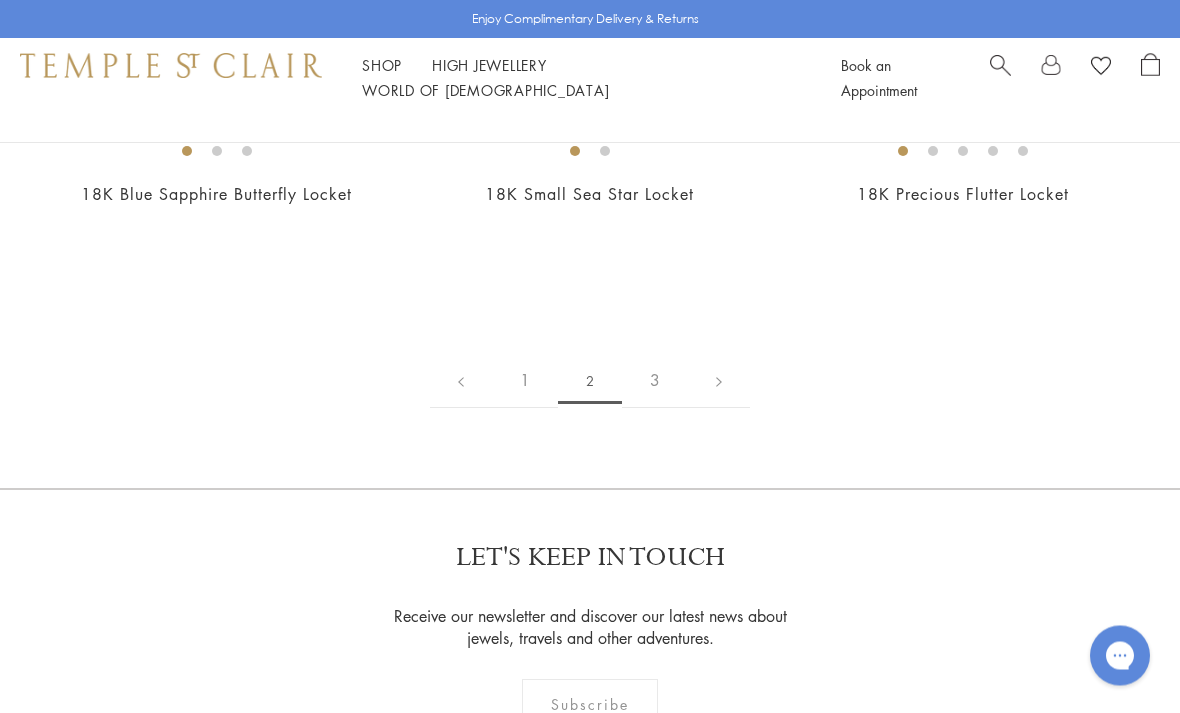 click on "3" at bounding box center [655, 381] 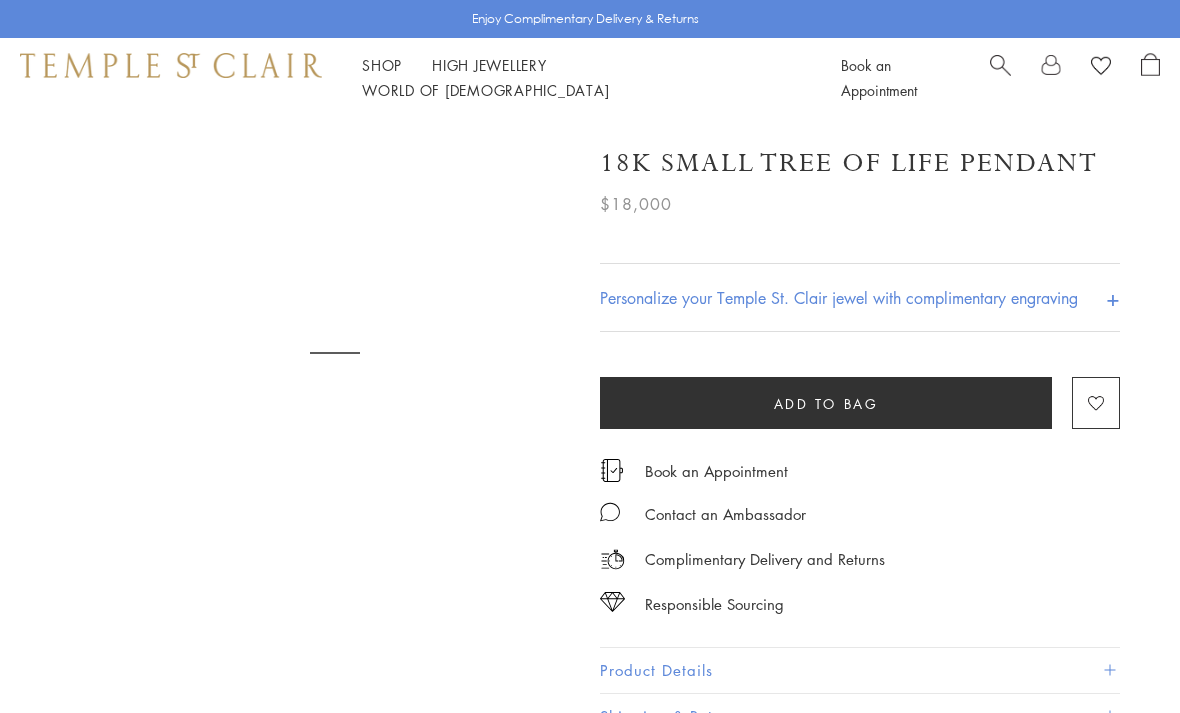 scroll, scrollTop: 0, scrollLeft: 0, axis: both 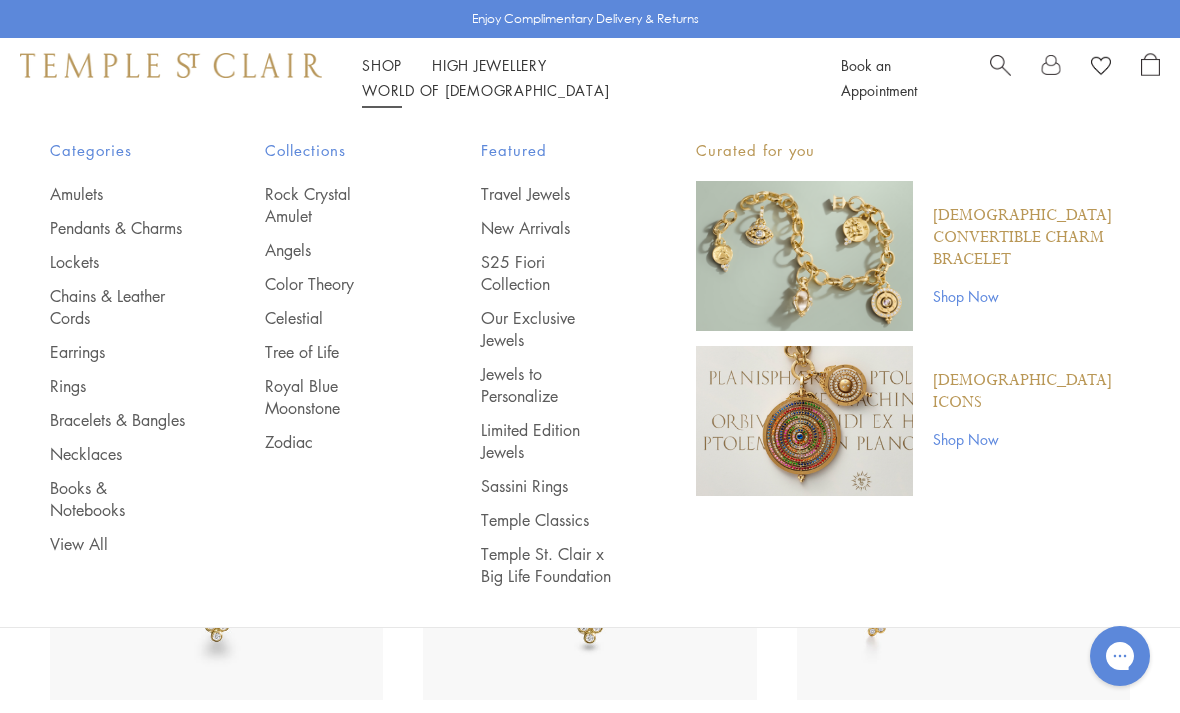 click on "Chains & Leather Cords" at bounding box center (117, 307) 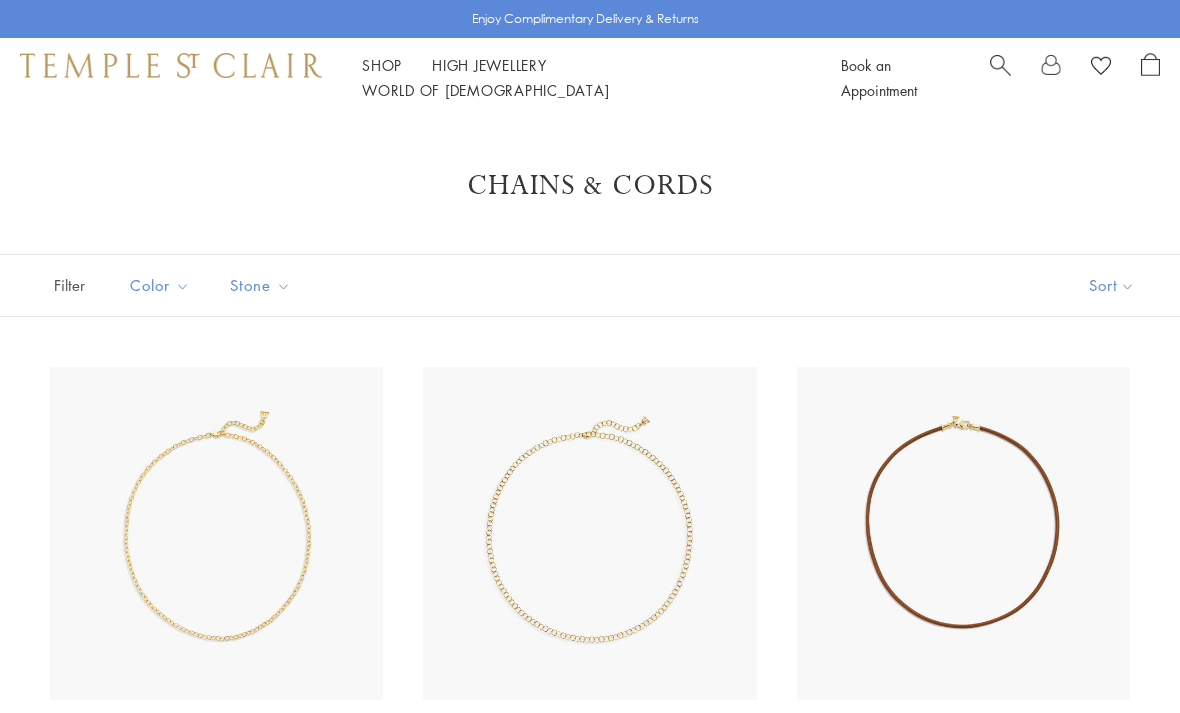 scroll, scrollTop: 0, scrollLeft: 0, axis: both 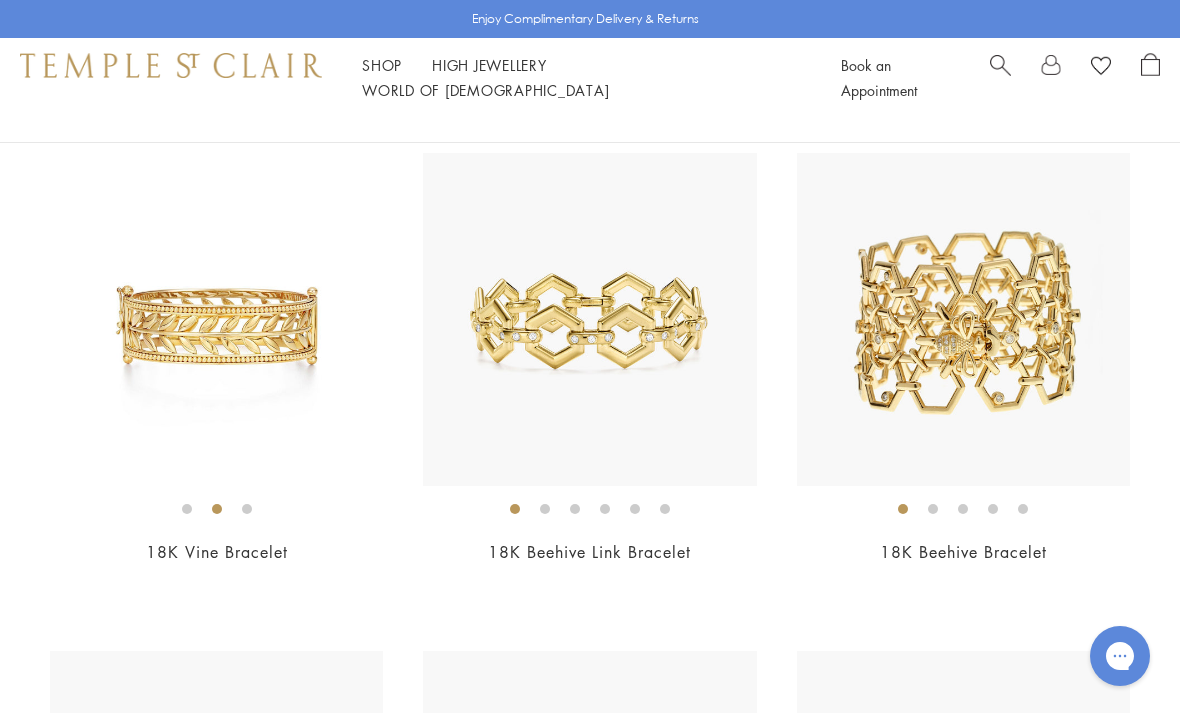 click at bounding box center [589, 319] 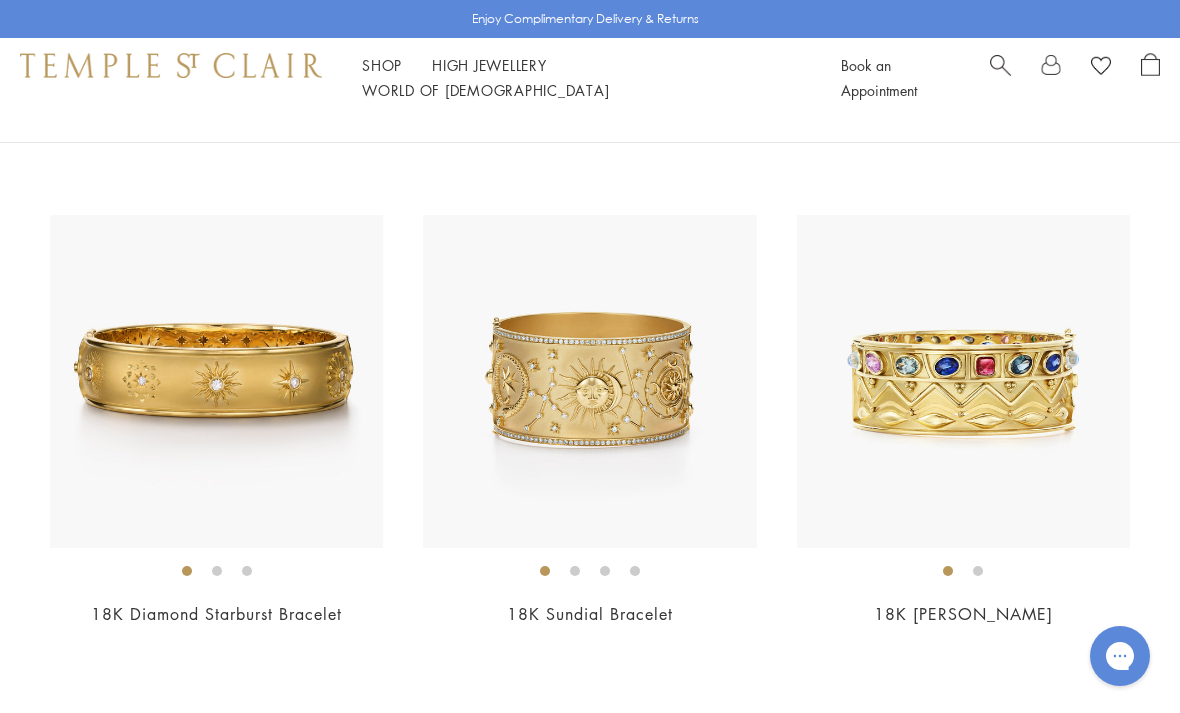 scroll, scrollTop: 6157, scrollLeft: 0, axis: vertical 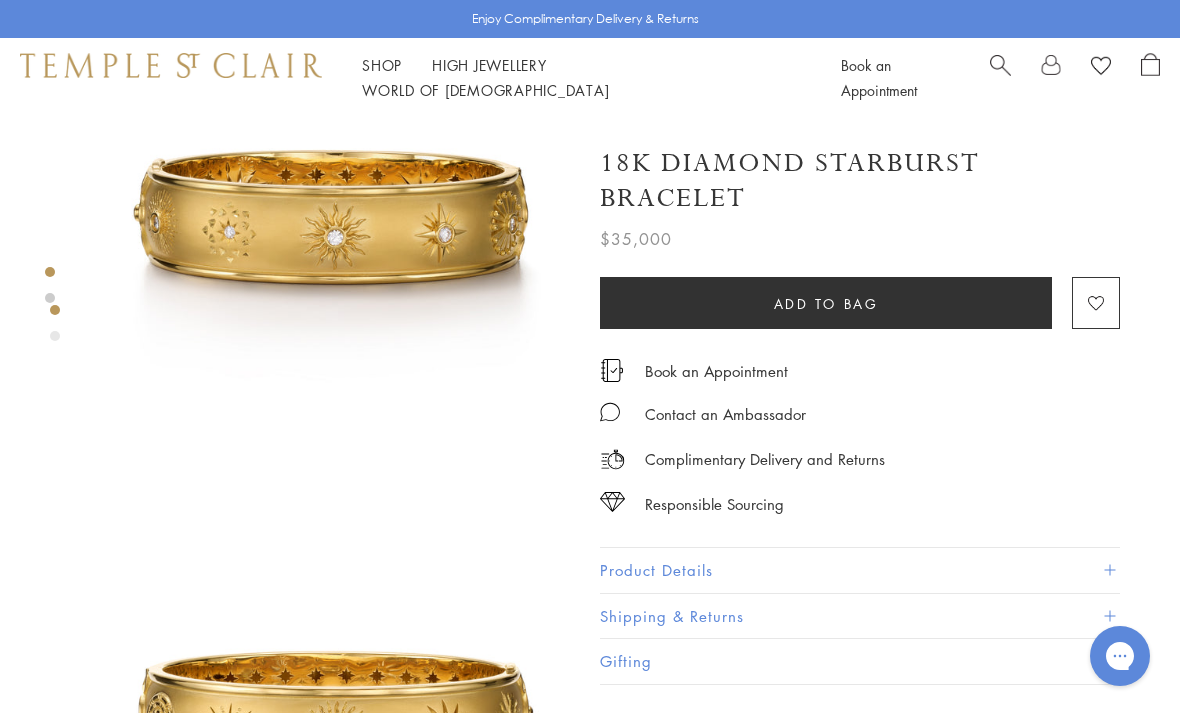 click on "Product Details" at bounding box center (860, 570) 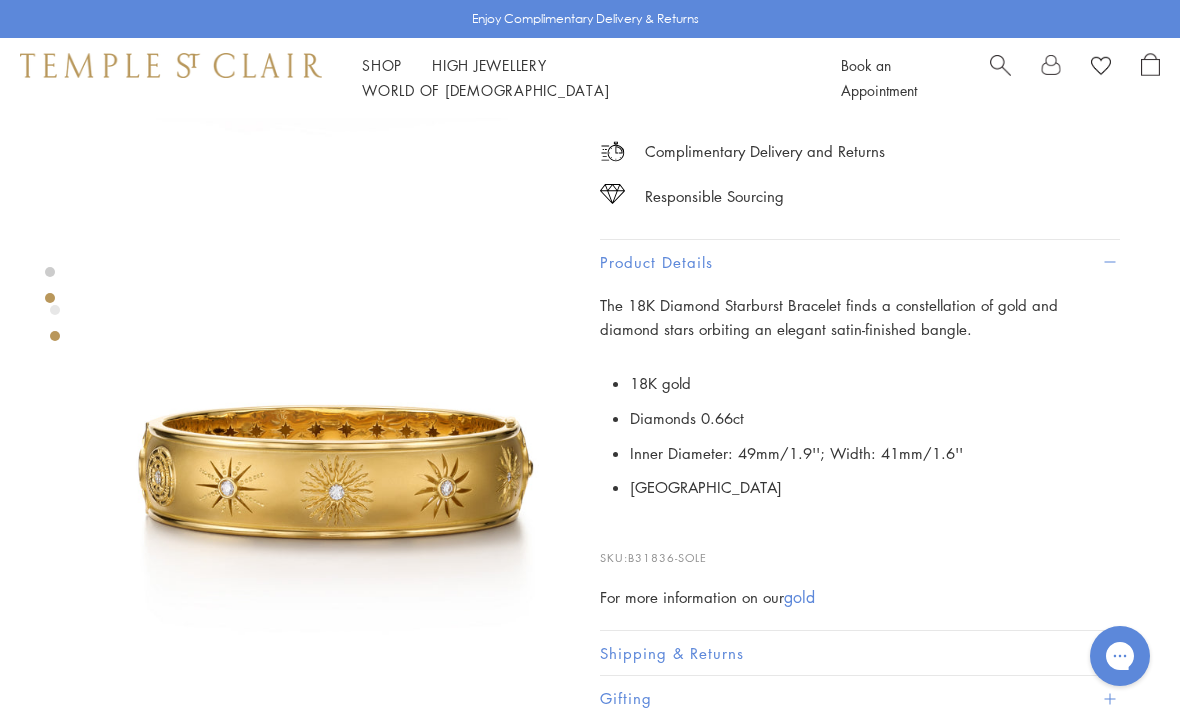 scroll, scrollTop: 0, scrollLeft: 0, axis: both 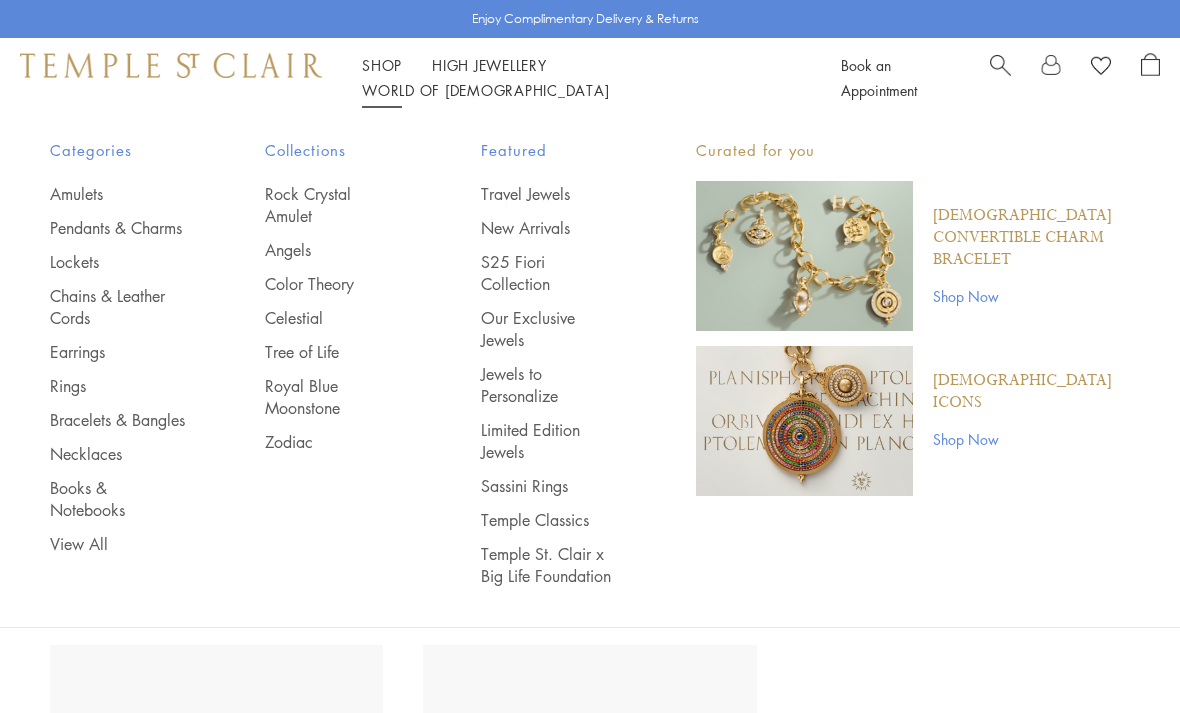 click on "Necklaces" at bounding box center (117, 454) 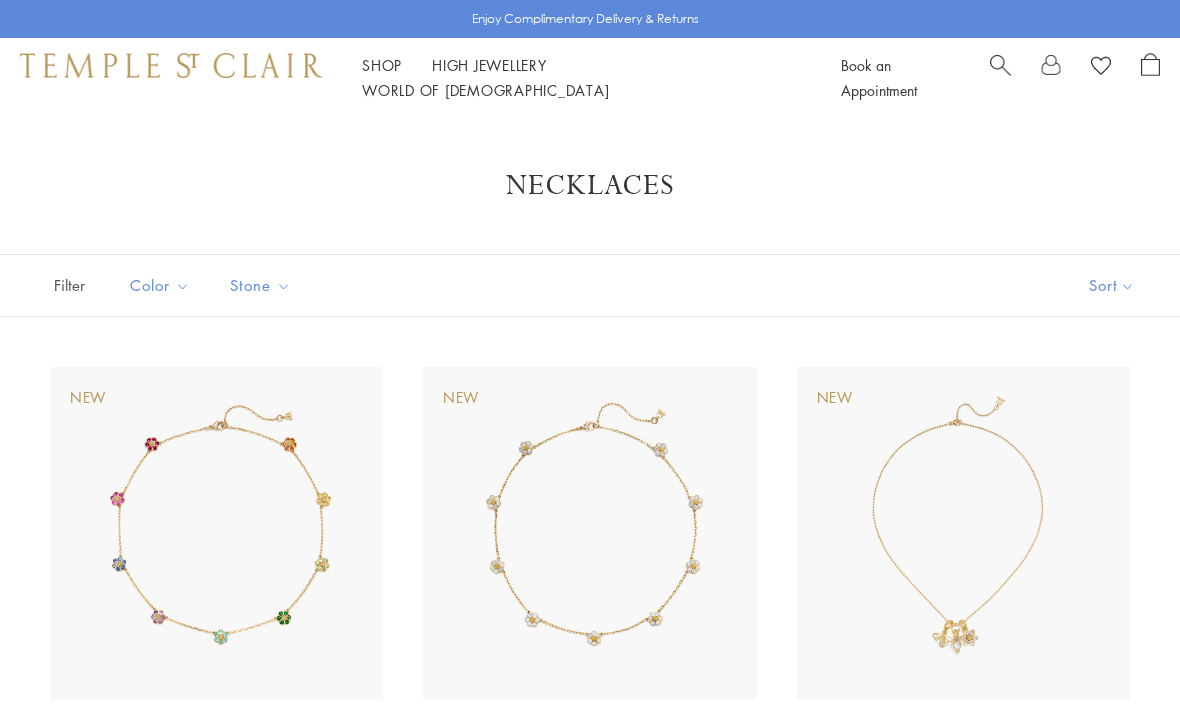 scroll, scrollTop: 0, scrollLeft: 0, axis: both 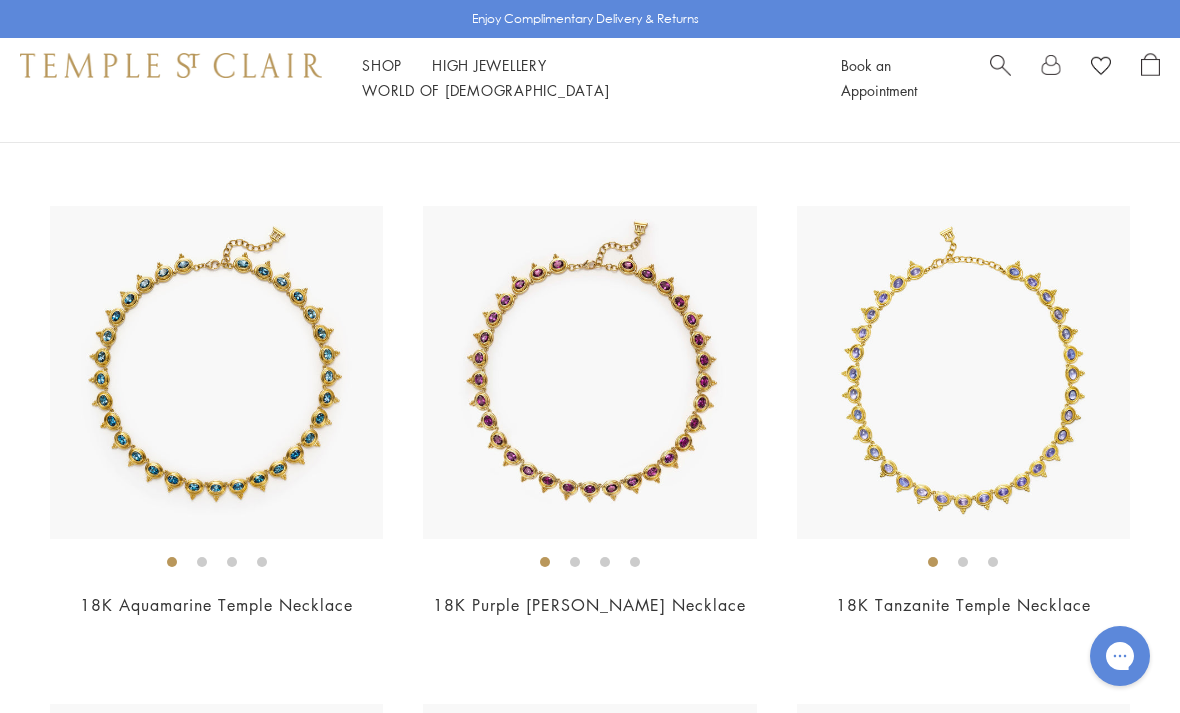 click at bounding box center (216, 372) 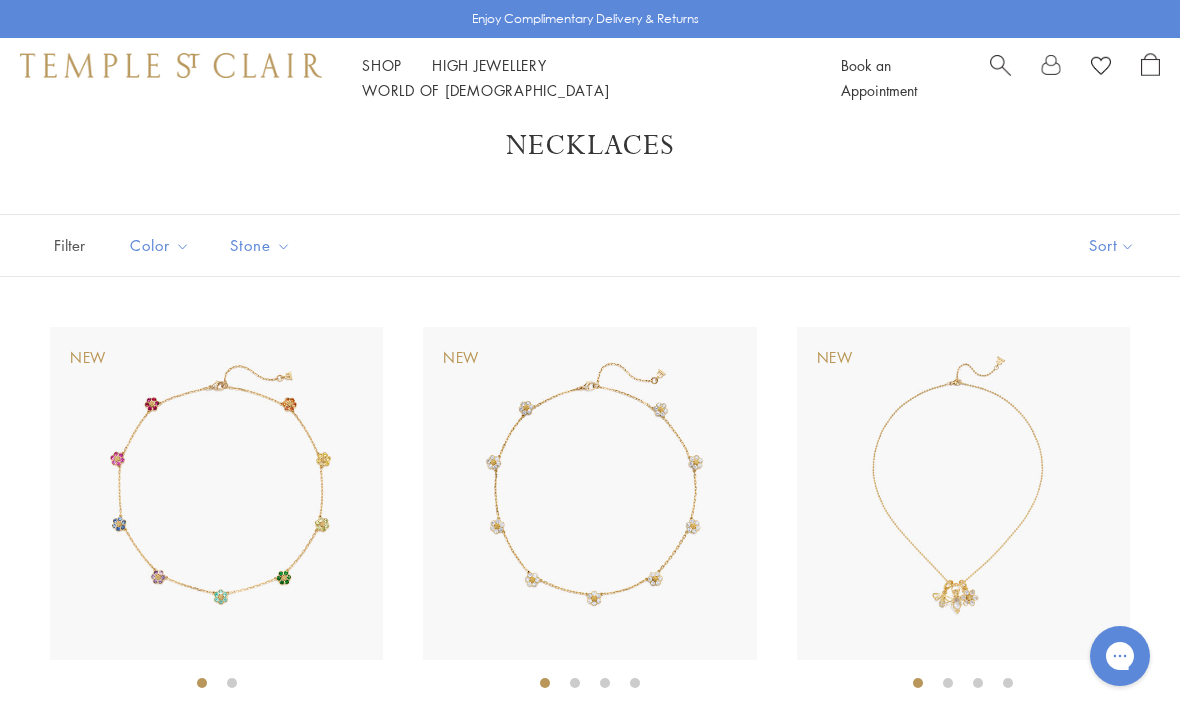 scroll, scrollTop: 0, scrollLeft: 0, axis: both 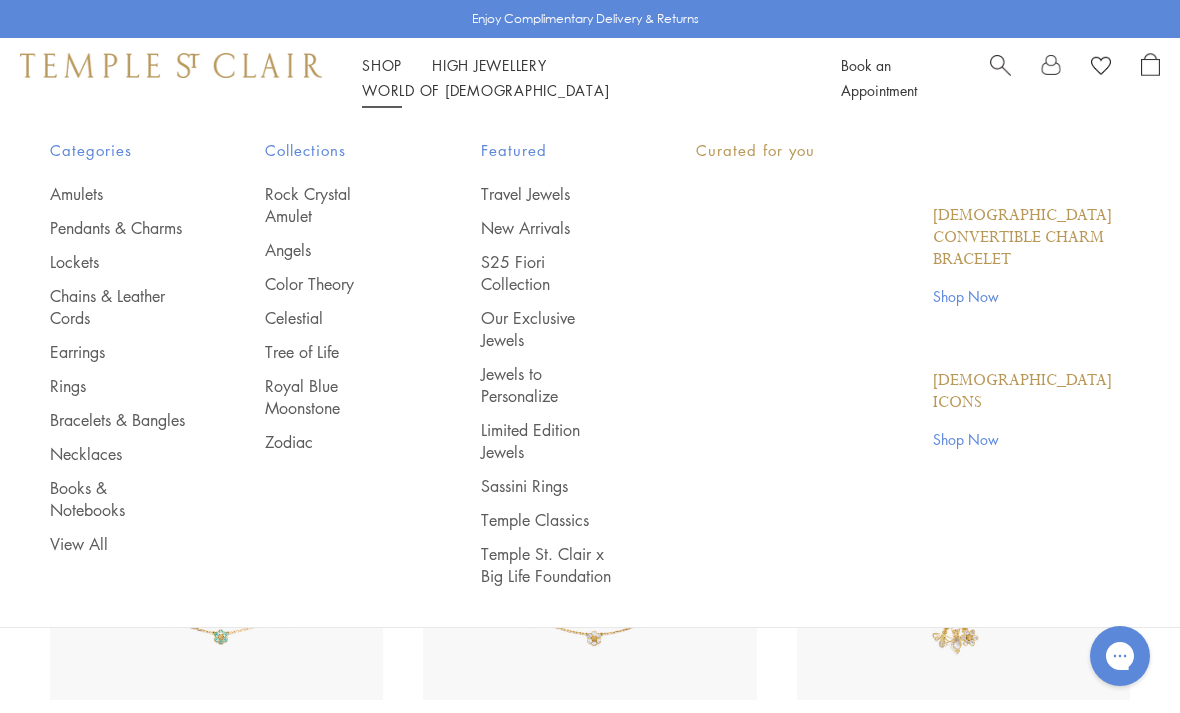 click on "Shop Shop" at bounding box center (382, 65) 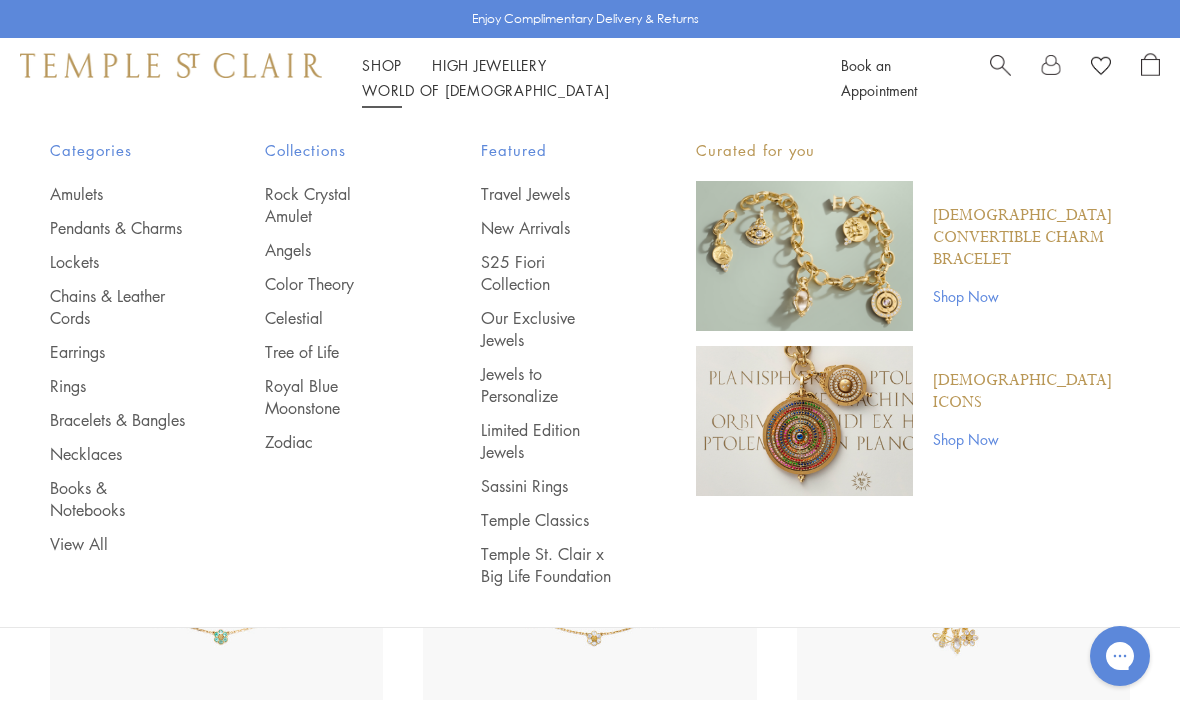 click on "Bracelets & Bangles" at bounding box center [117, 420] 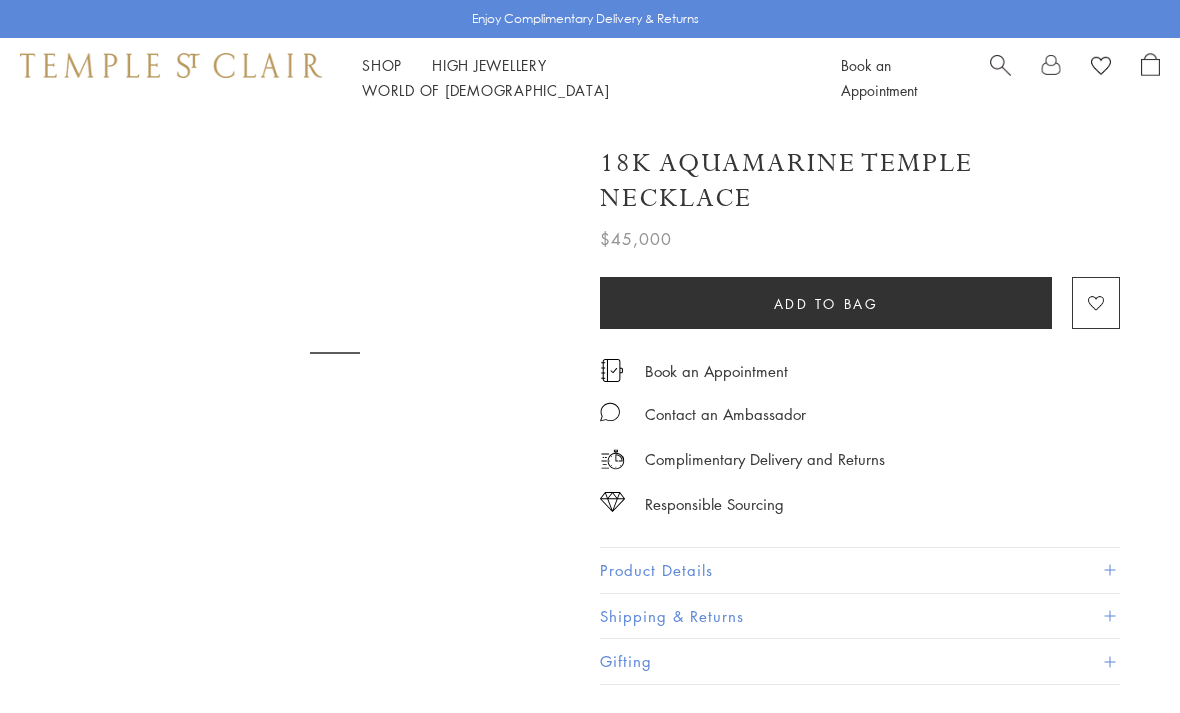 scroll, scrollTop: 0, scrollLeft: 0, axis: both 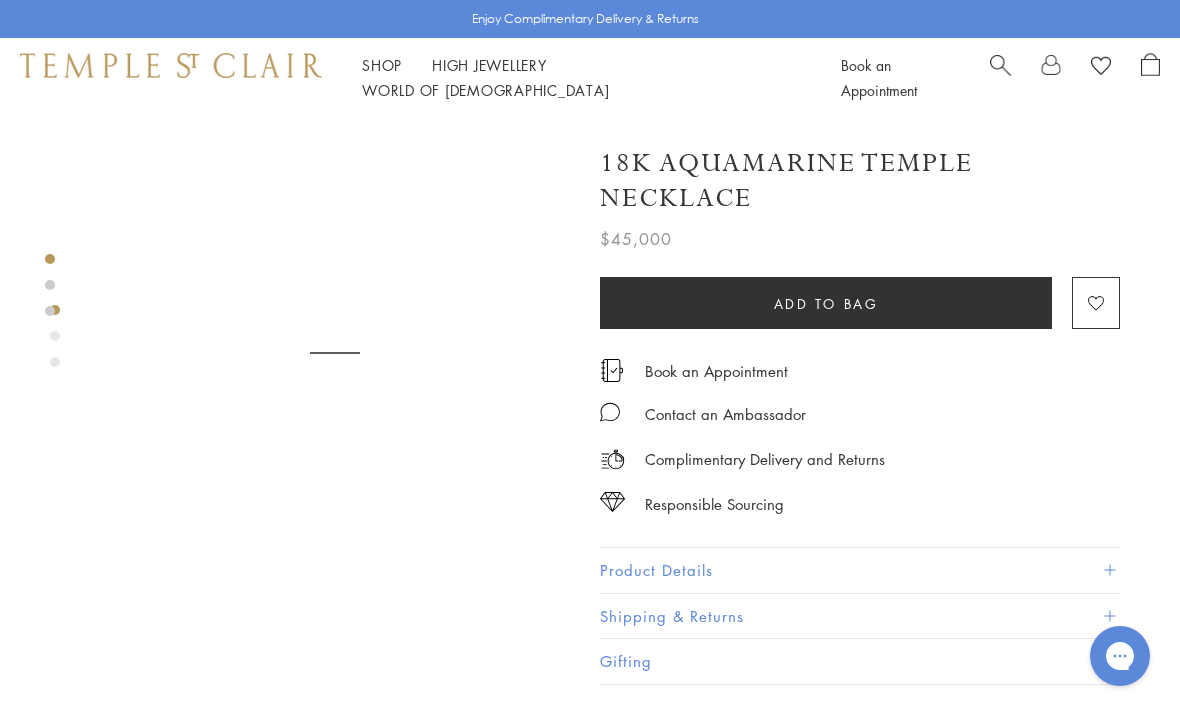 click on "Product Details" at bounding box center (860, 570) 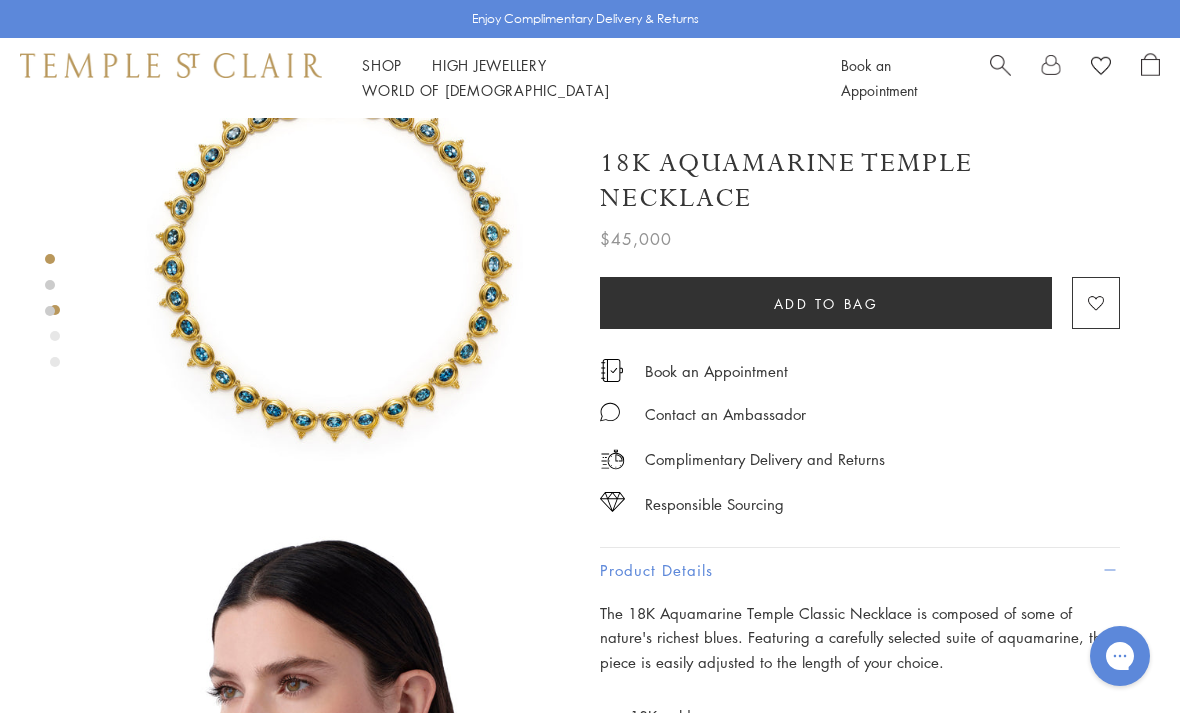 scroll, scrollTop: 72, scrollLeft: 0, axis: vertical 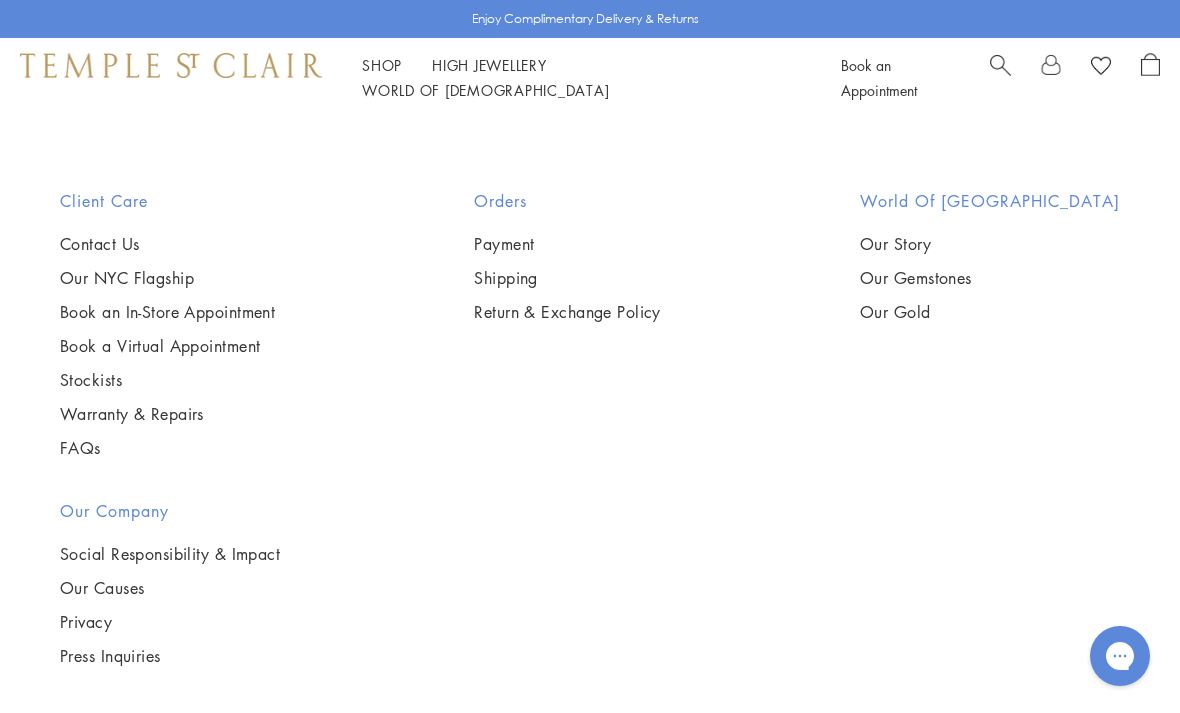 click on "High Jewellery High Jewellery" at bounding box center (489, 65) 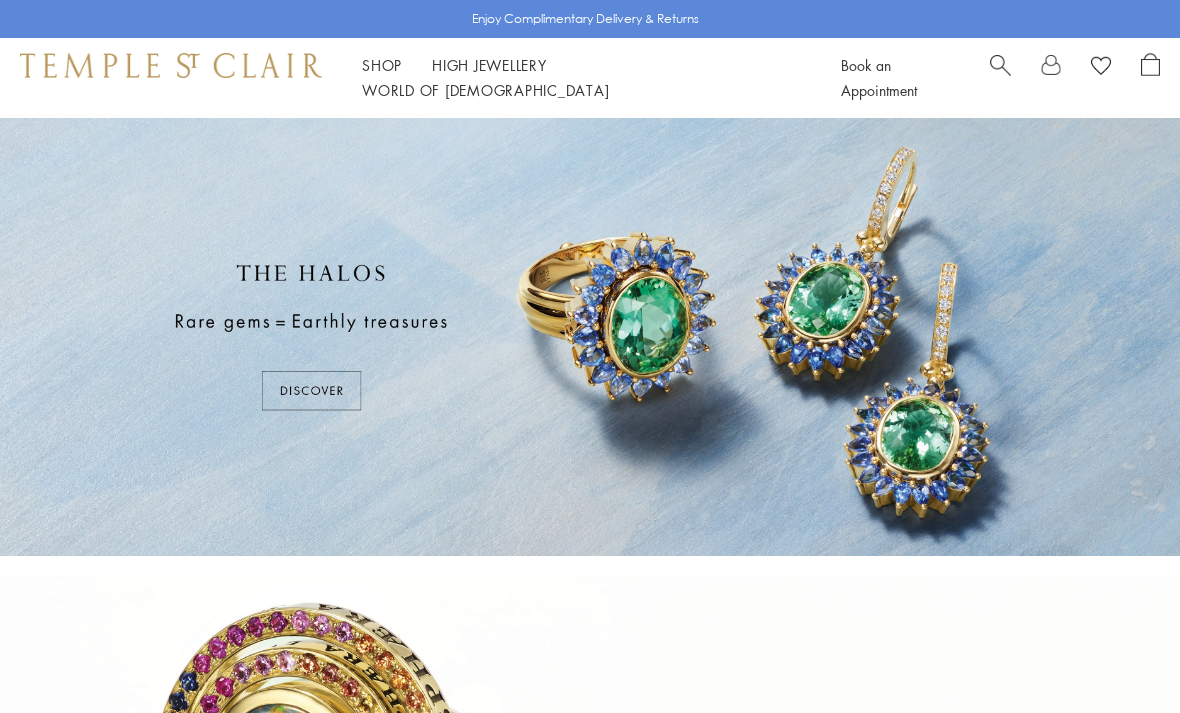 scroll, scrollTop: 0, scrollLeft: 0, axis: both 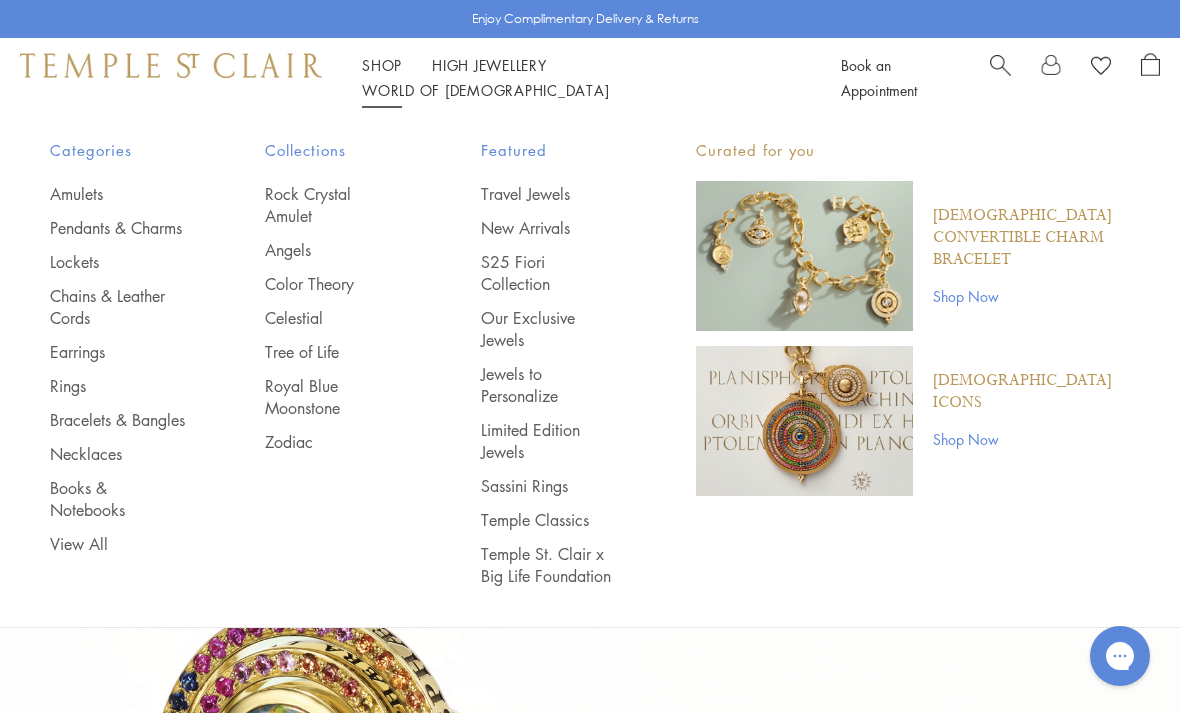 click on "Royal Blue Moonstone" at bounding box center [332, 397] 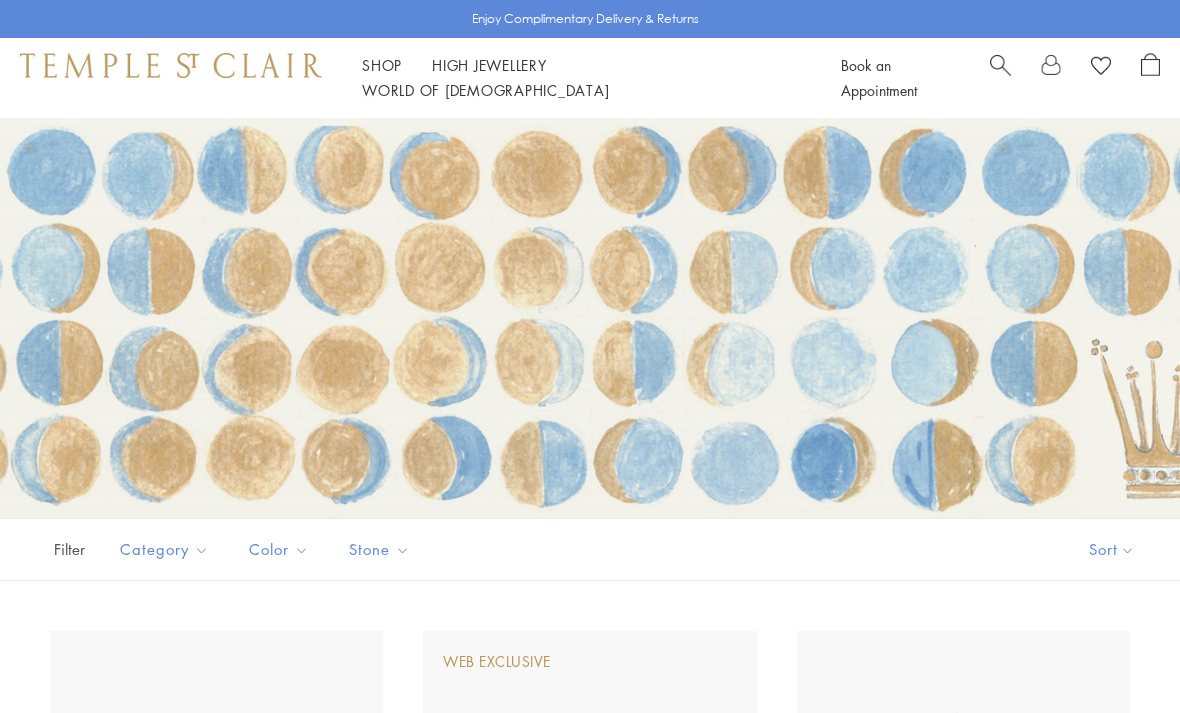 scroll, scrollTop: 0, scrollLeft: 0, axis: both 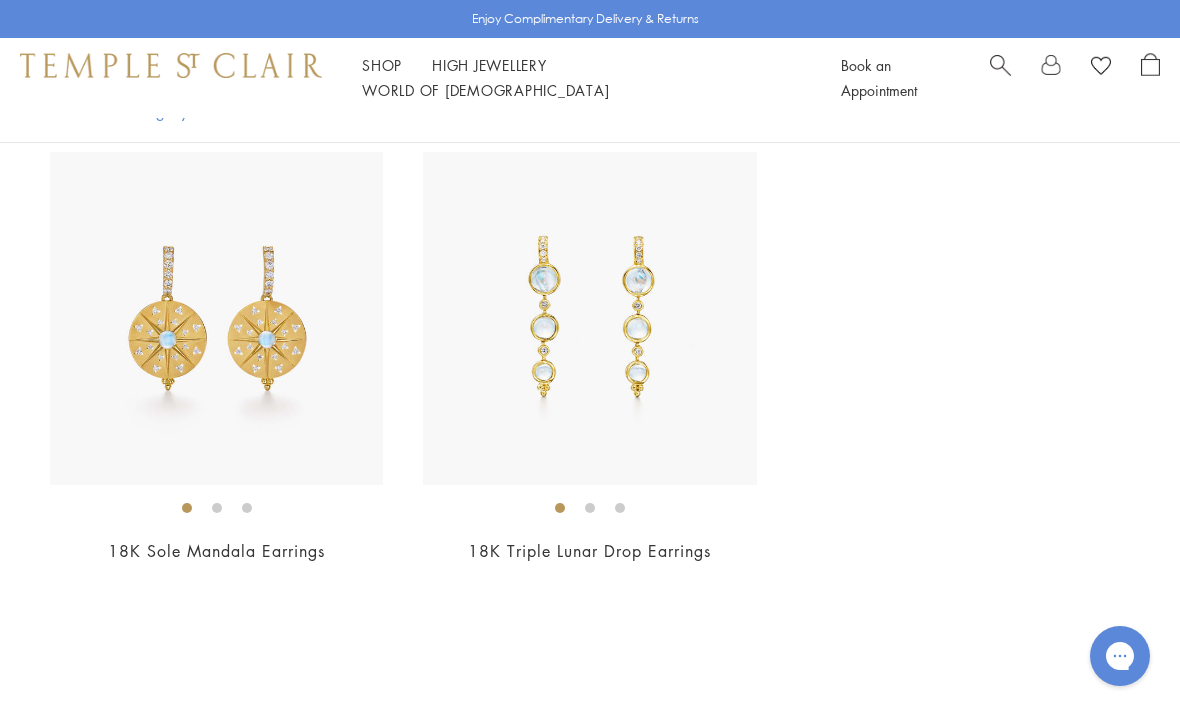 click on "2" at bounding box center (591, 737) 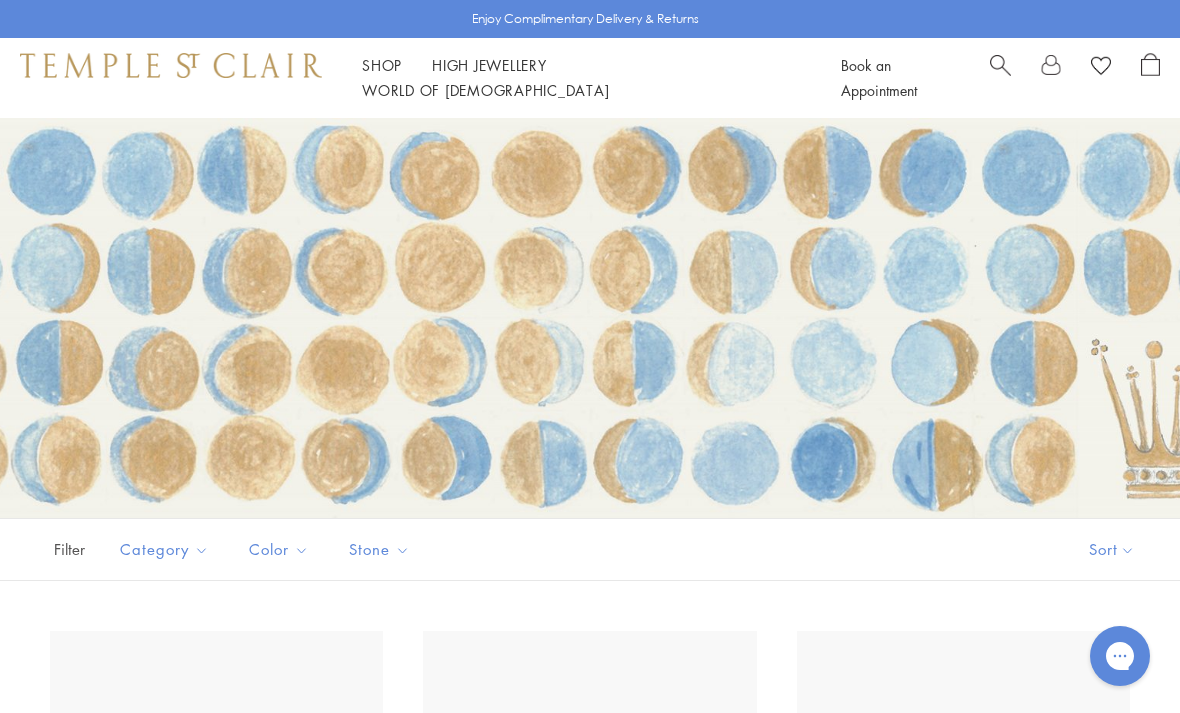 scroll, scrollTop: 0, scrollLeft: 0, axis: both 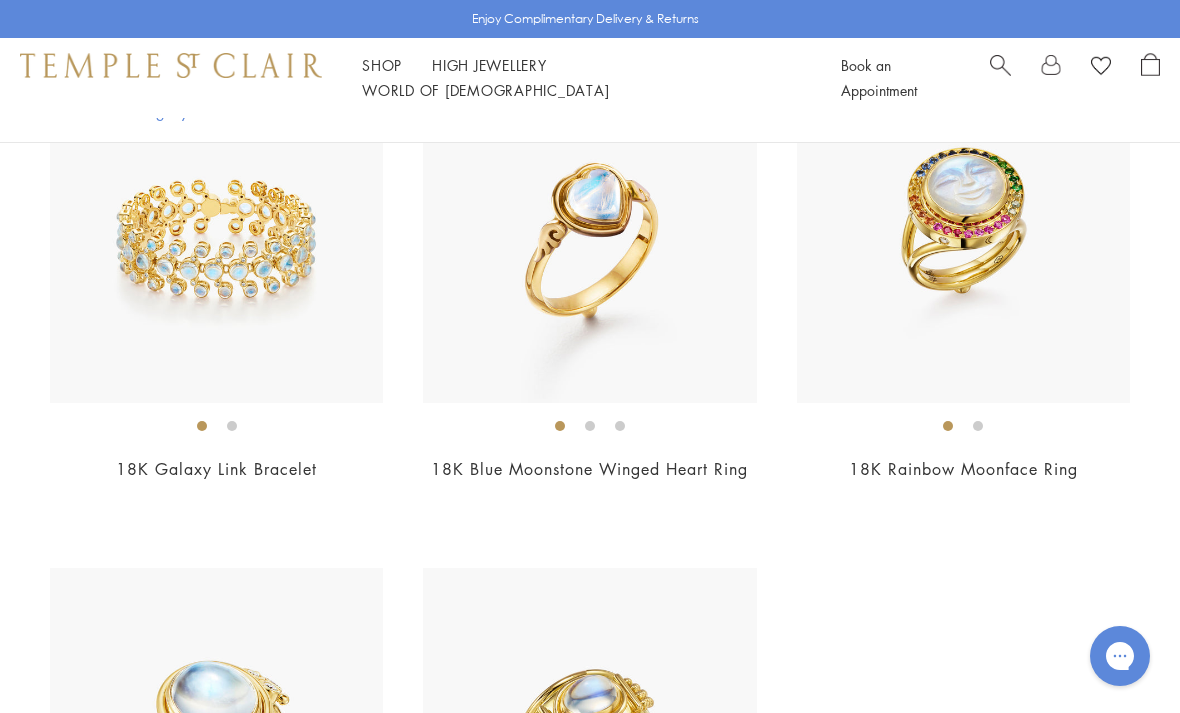 click at bounding box center (589, 235) 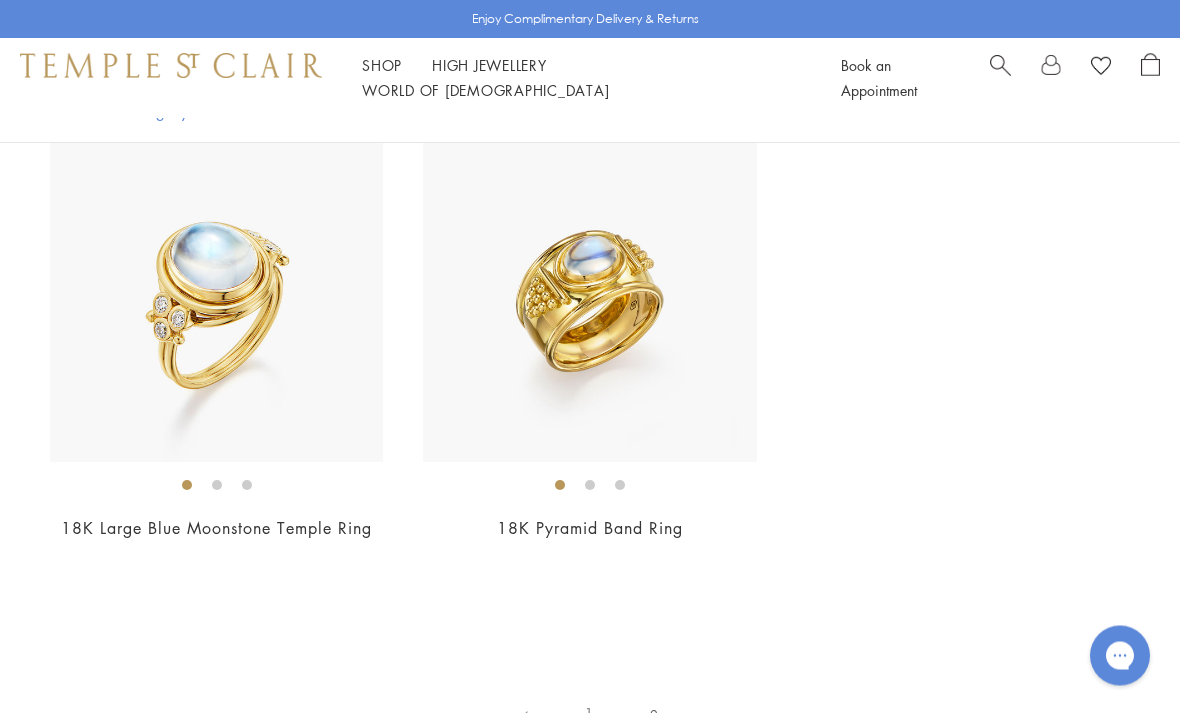 scroll, scrollTop: 4015, scrollLeft: 0, axis: vertical 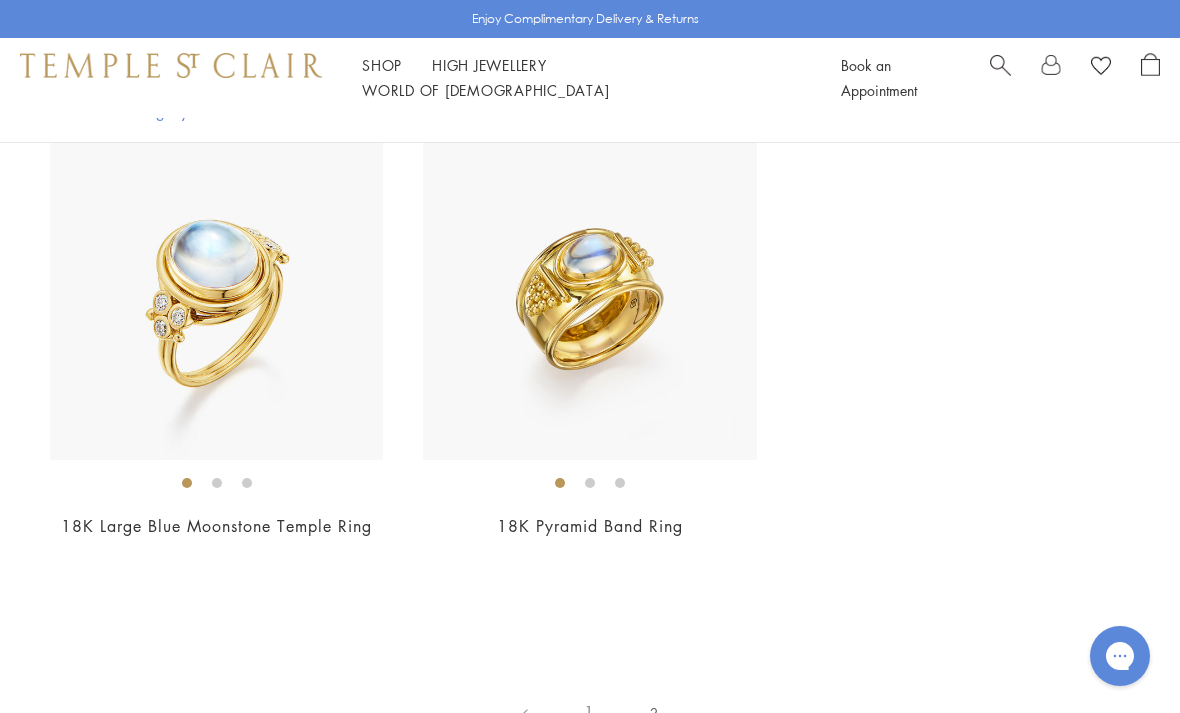 click at bounding box center (216, 293) 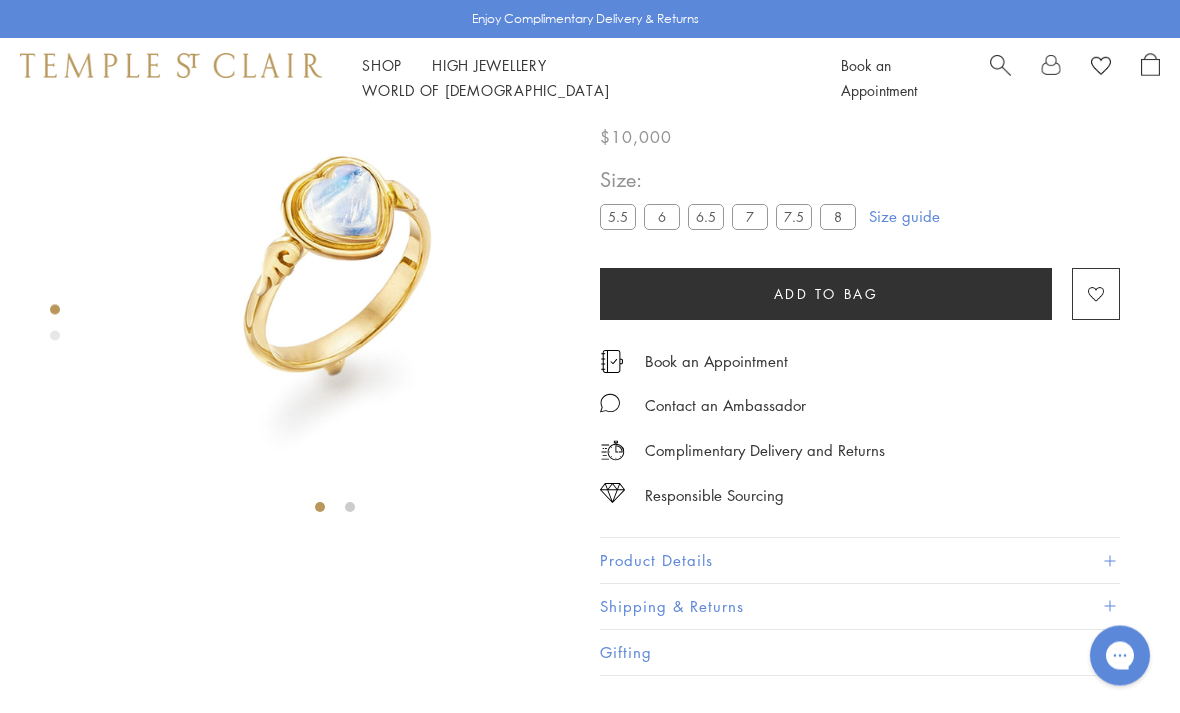 scroll, scrollTop: 0, scrollLeft: 0, axis: both 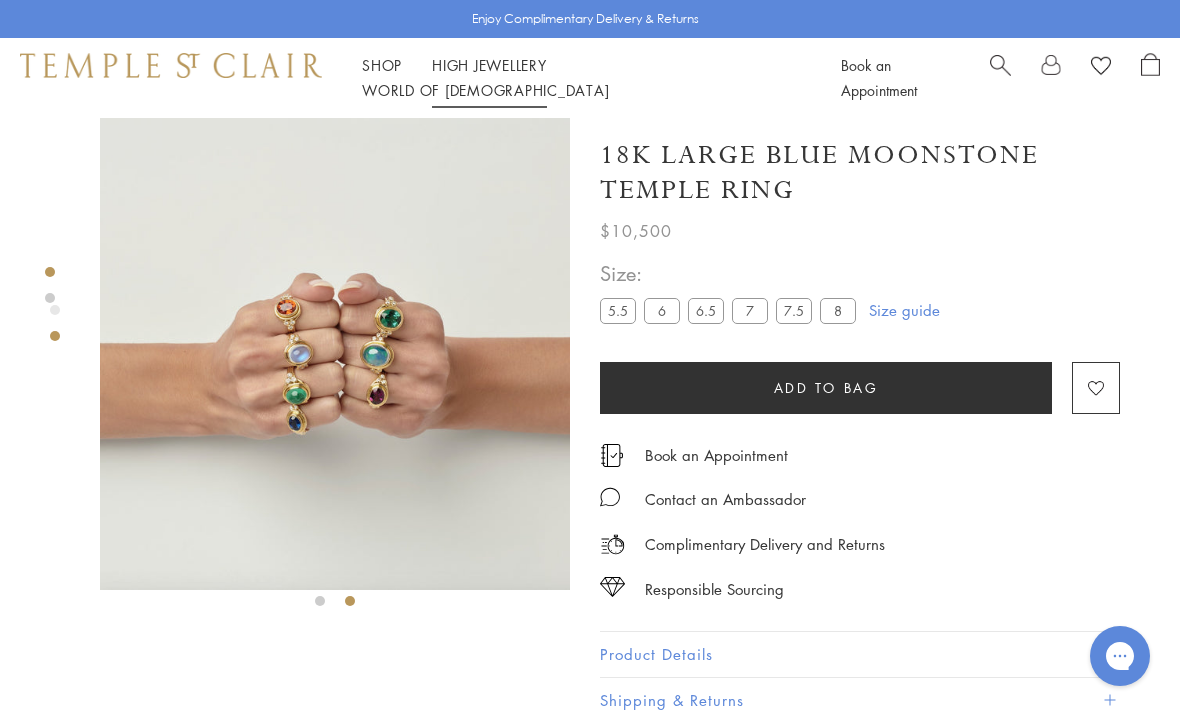 click on "High Jewellery High Jewellery" at bounding box center (489, 65) 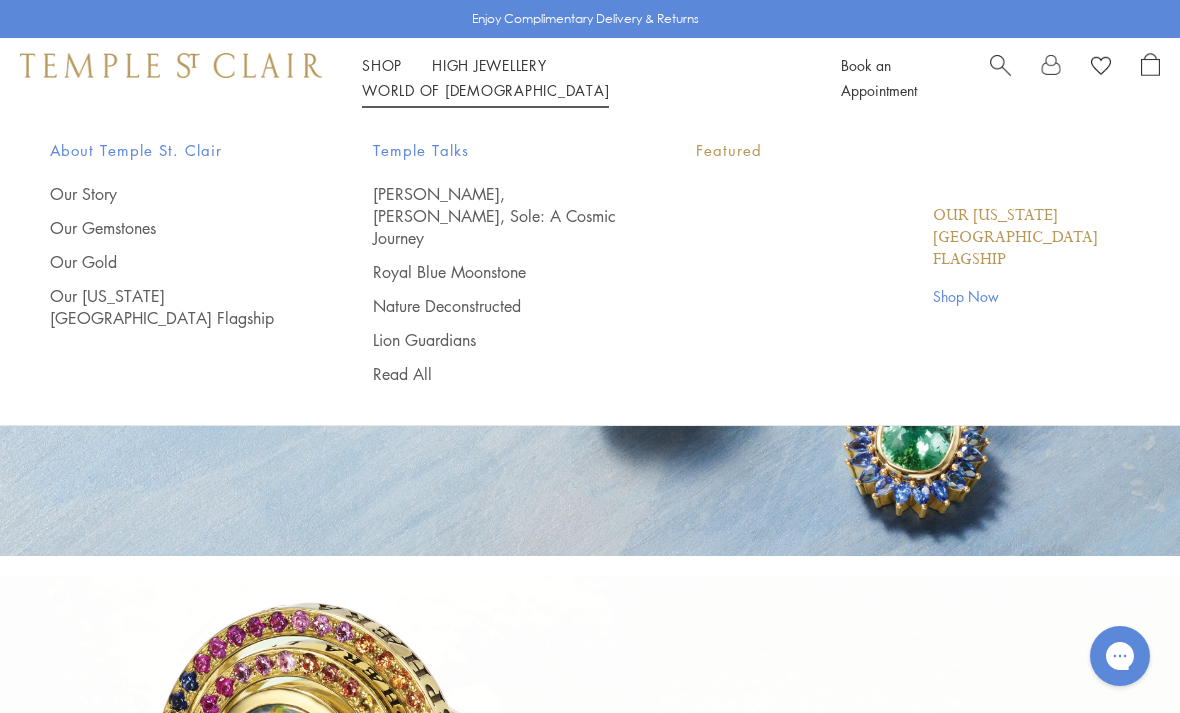 scroll, scrollTop: 0, scrollLeft: 0, axis: both 